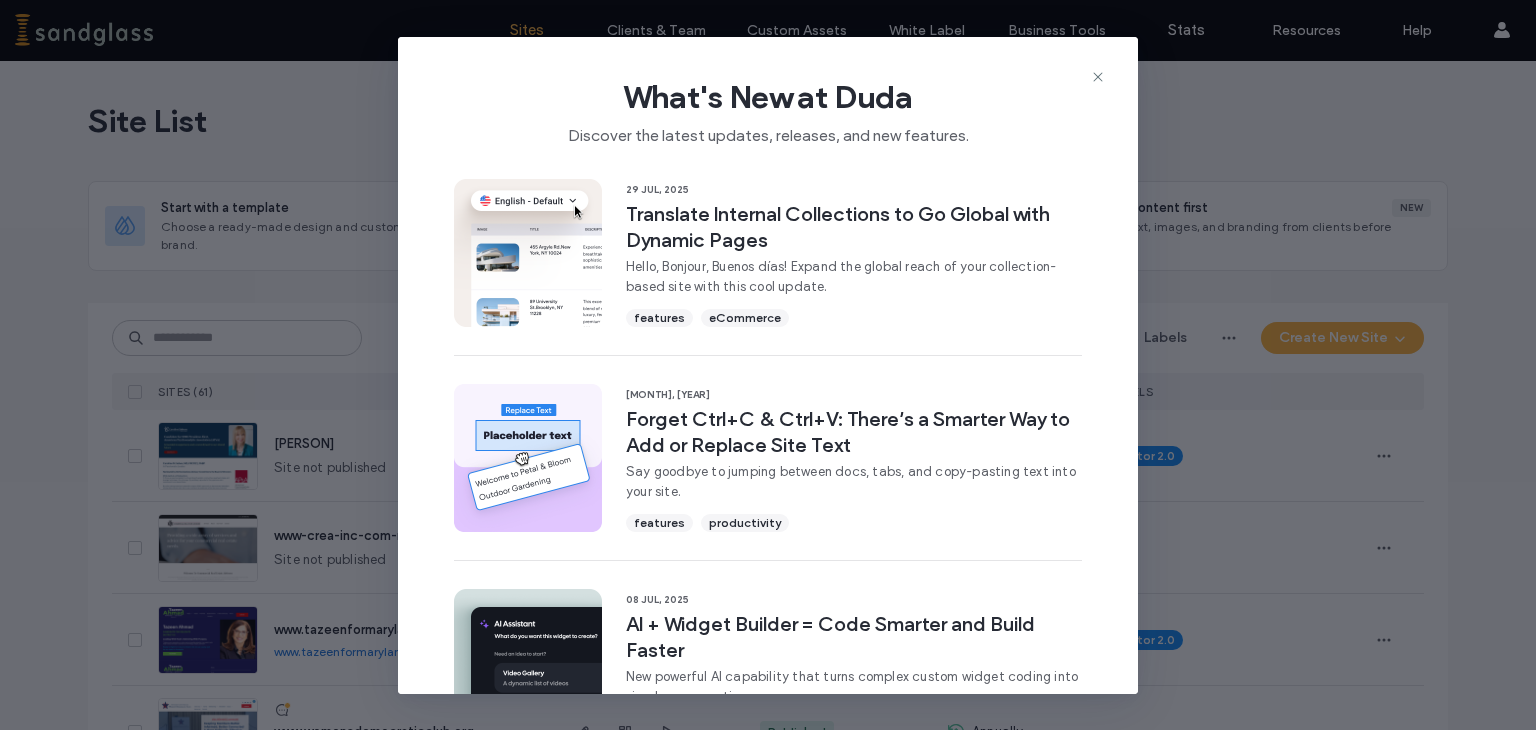 scroll, scrollTop: 0, scrollLeft: 0, axis: both 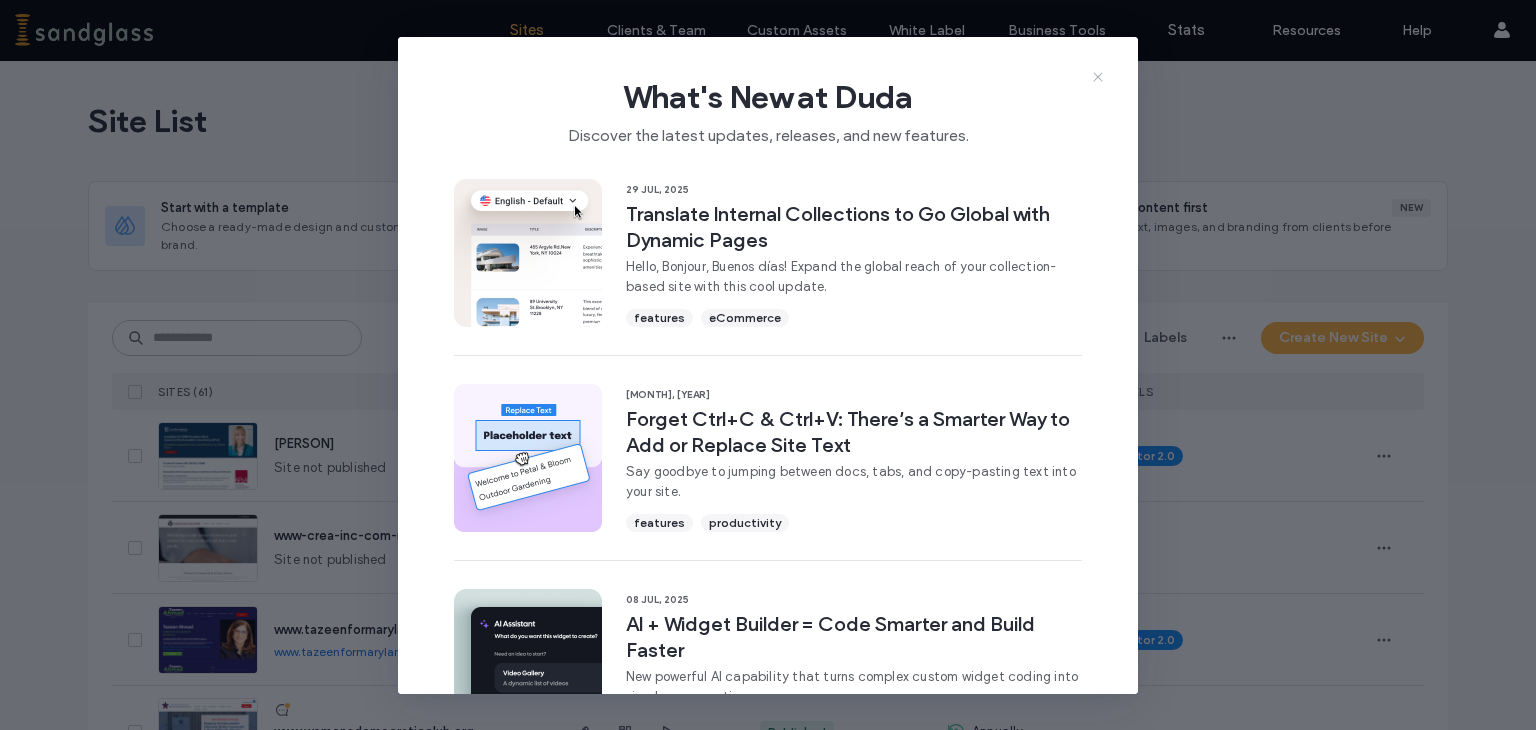 click 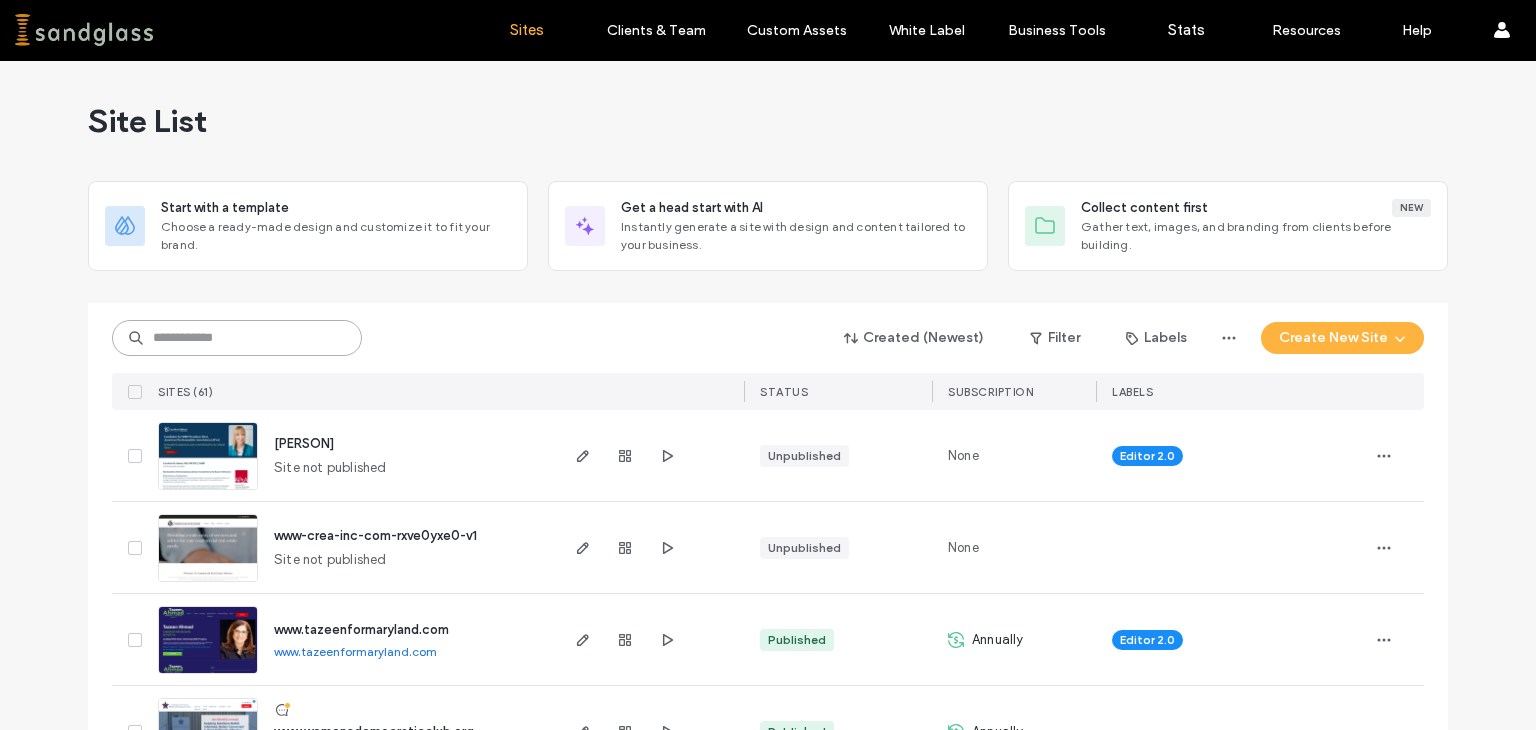 click at bounding box center [237, 338] 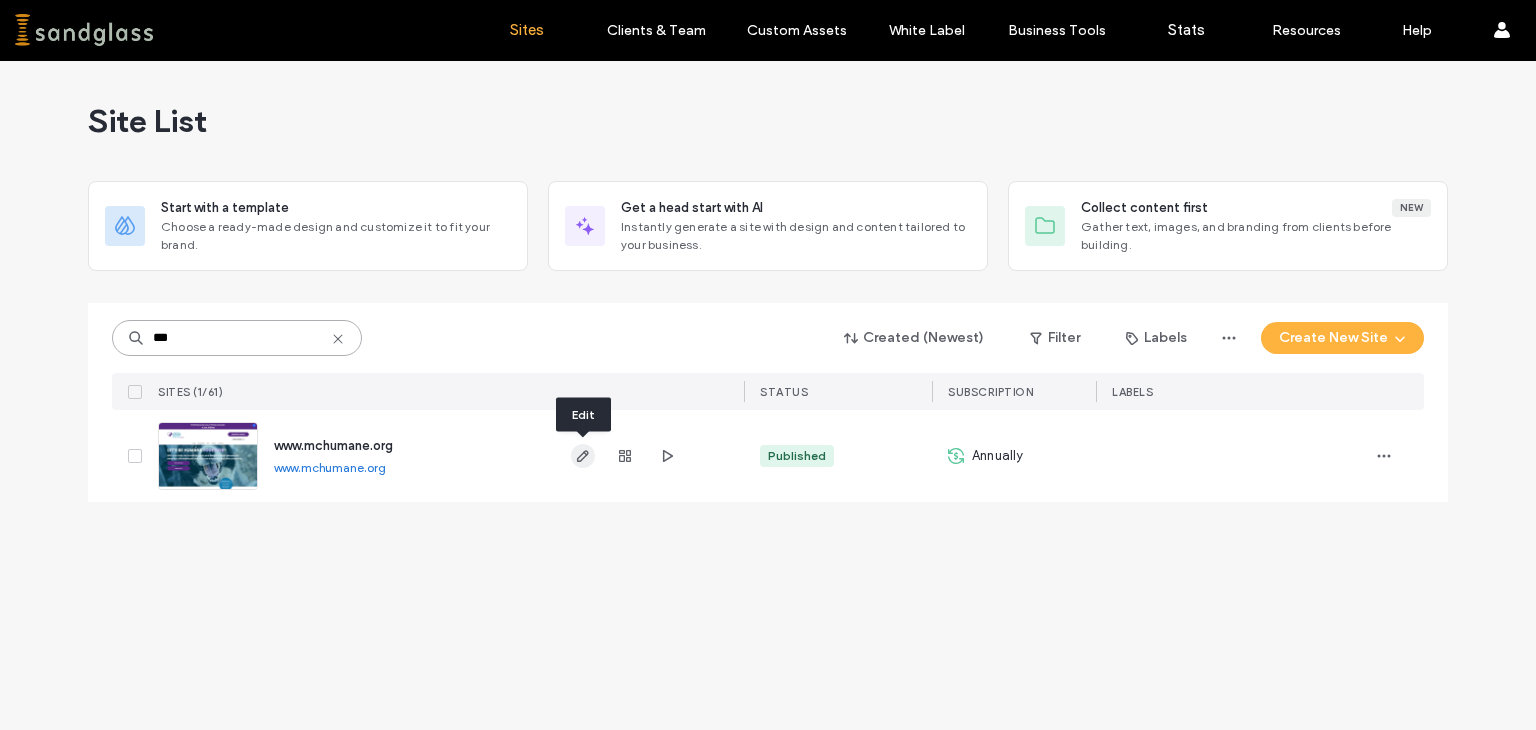 type on "***" 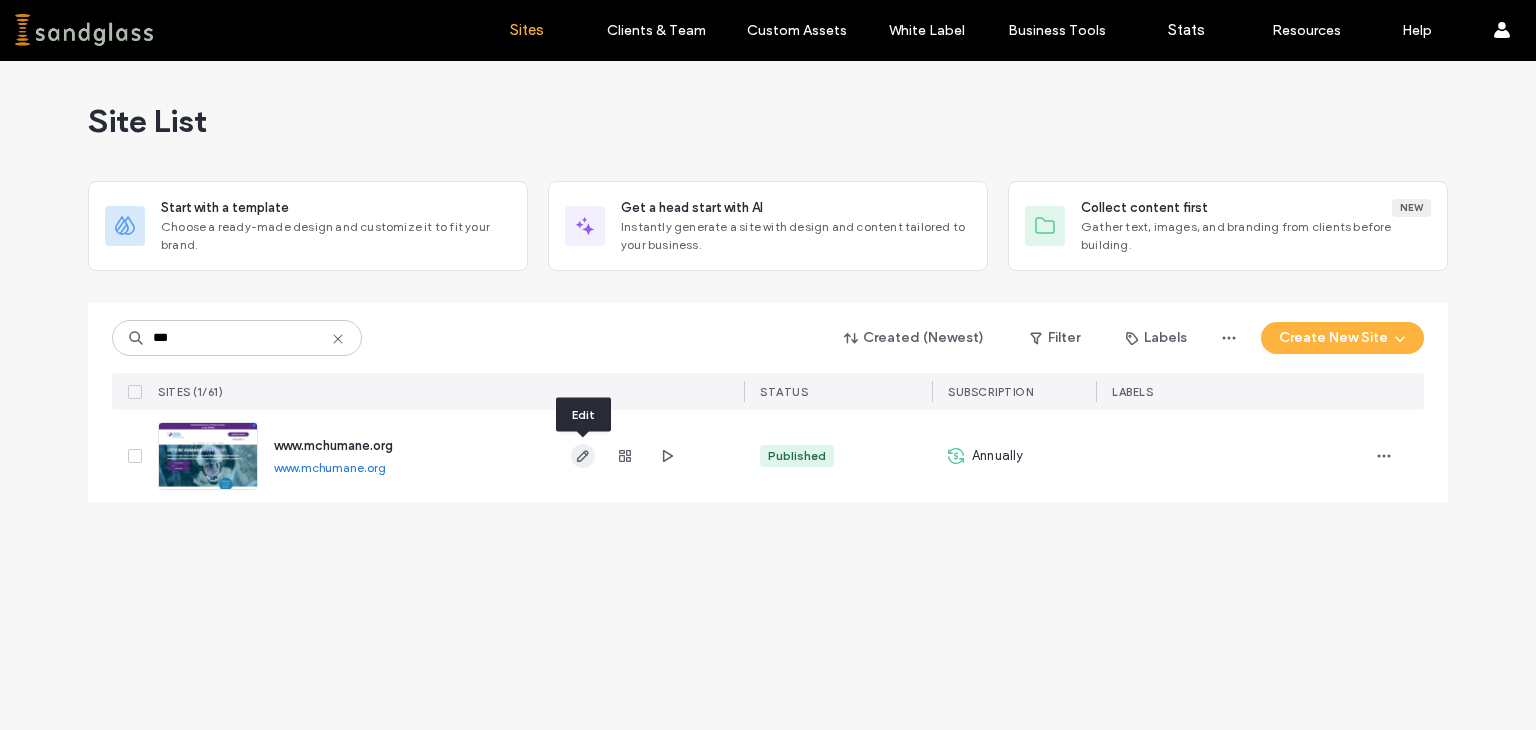 click 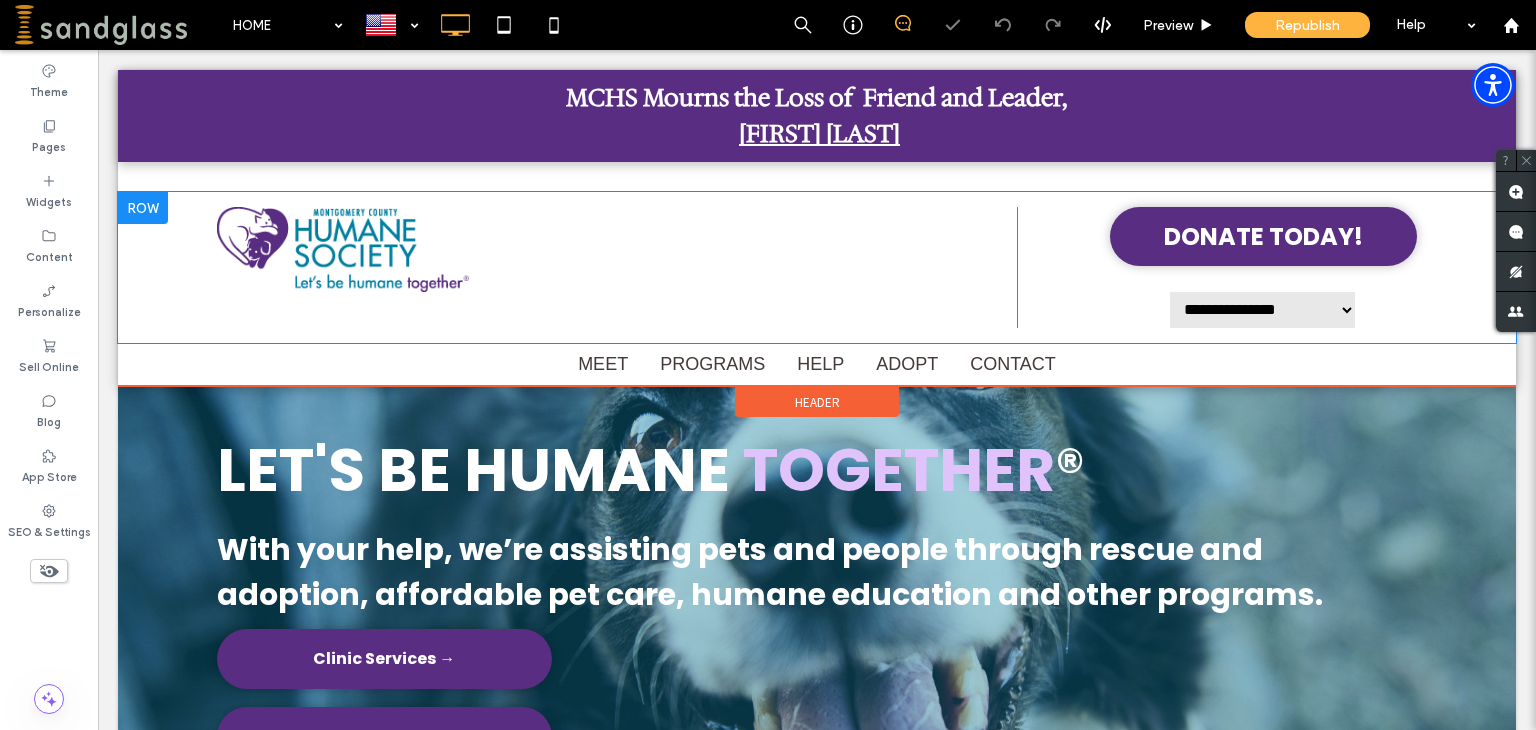 scroll, scrollTop: 0, scrollLeft: 0, axis: both 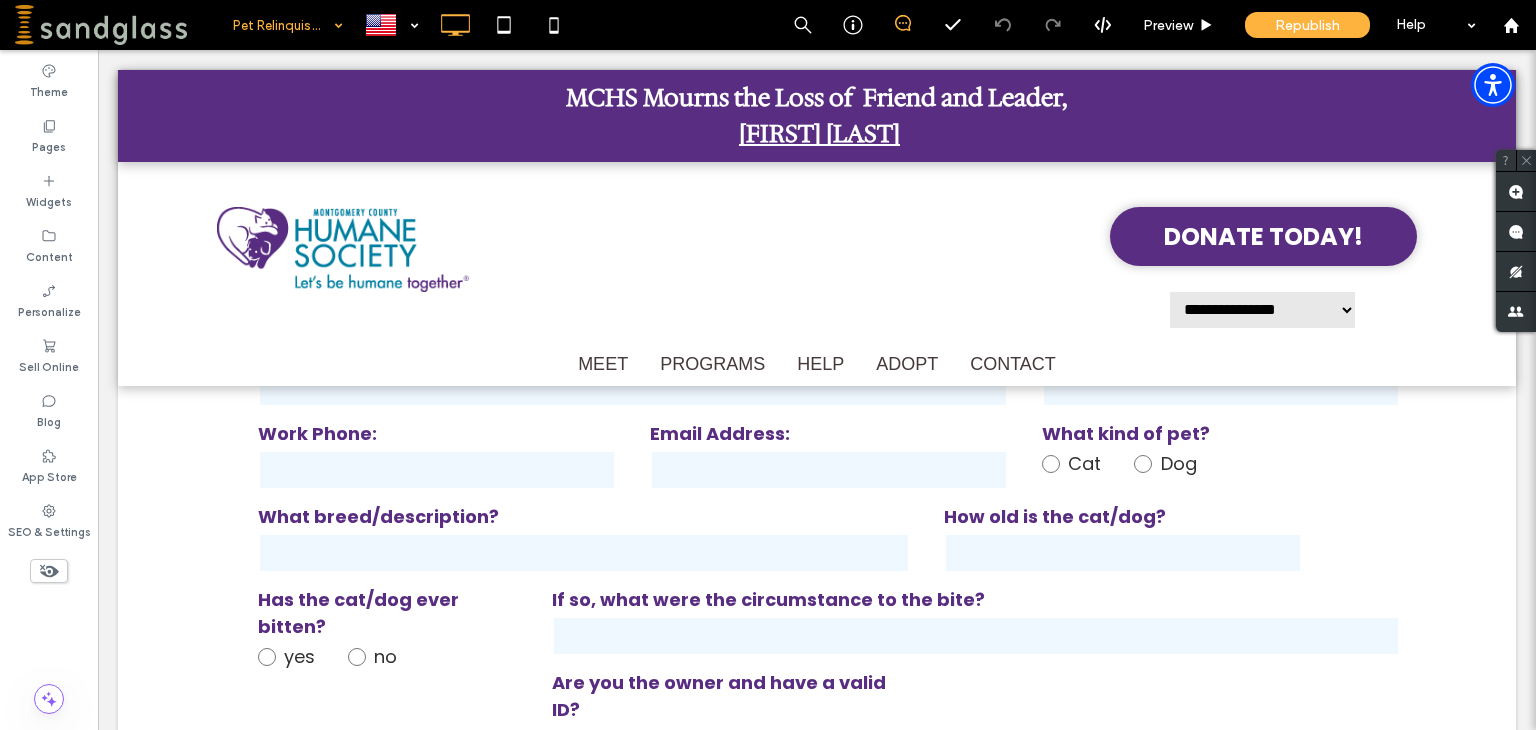 drag, startPoint x: 1528, startPoint y: 110, endPoint x: 1630, endPoint y: 243, distance: 167.60966 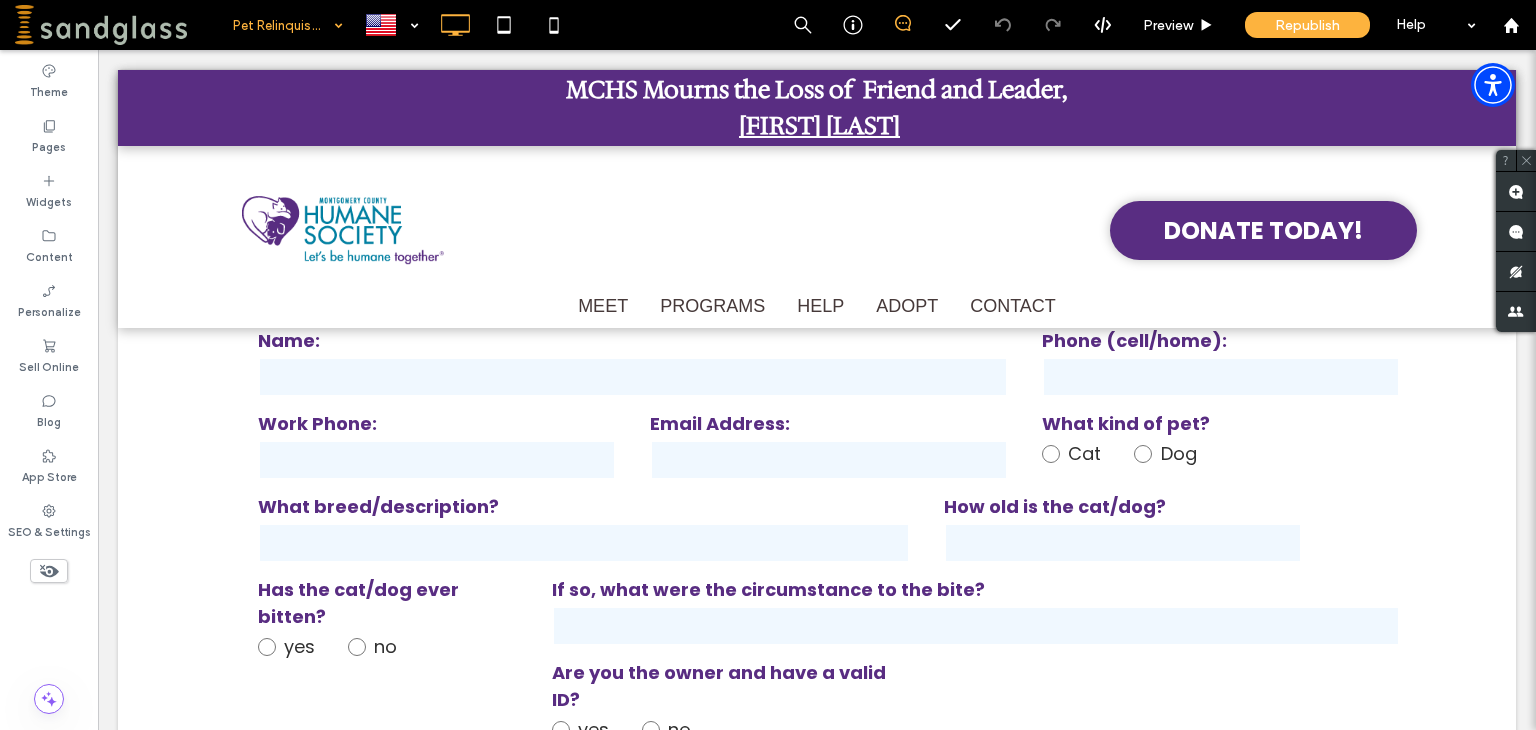 scroll, scrollTop: 0, scrollLeft: 0, axis: both 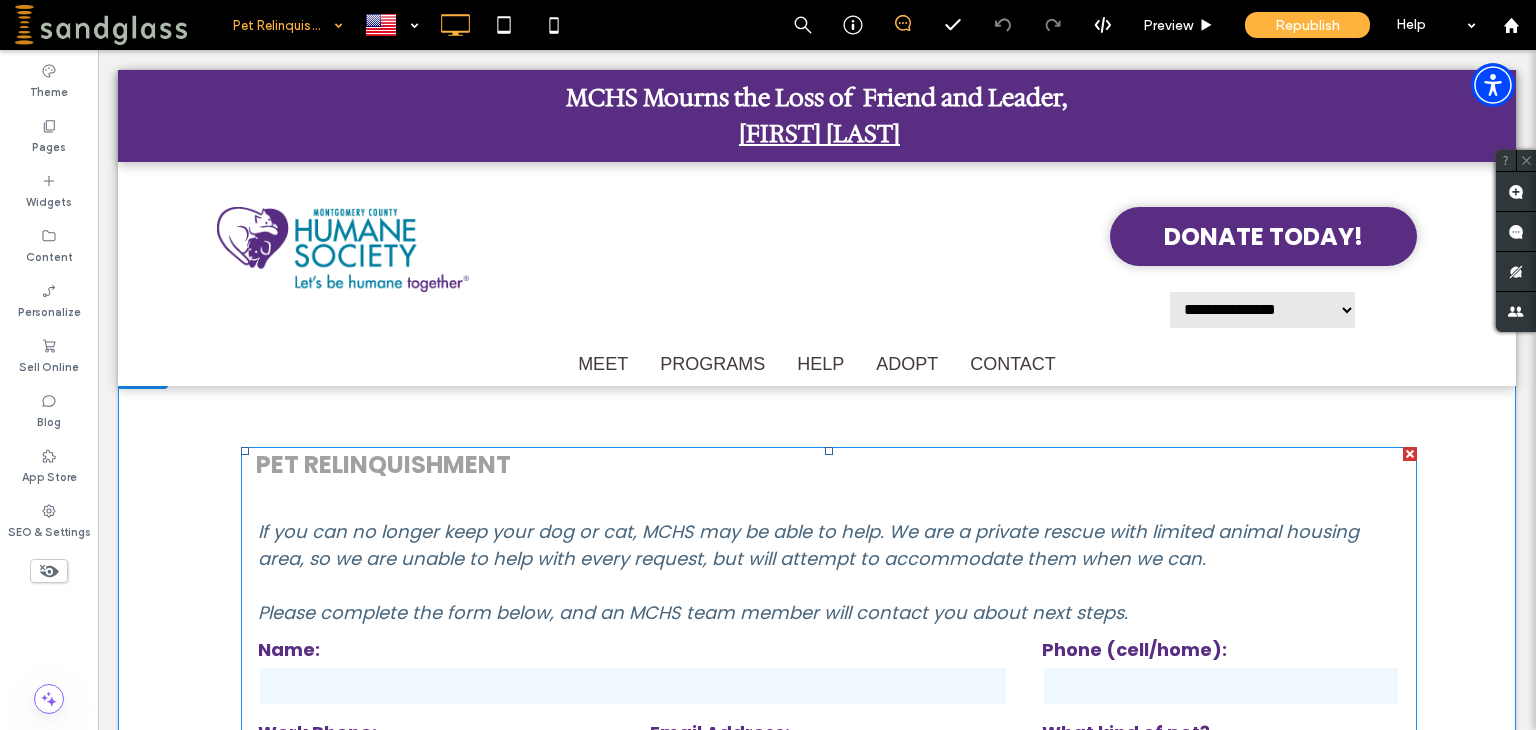 click on "PET RELINQUISHMENT
Intro
If you can no longer keep your dog or cat, MCHS may be able to help. We are a private rescue with limited animal housing area, so we are unable to help with every request, but will attempt to accommodate them when we can. Please complete the form below, and an MCHS team member will contact you about next steps.
Name:
Phone (cell/home):
Work Phone:
Email Address:
What kind of pet?
Cat
Dog
What breed/description?
How old is the cat/dog?
Has the cat/dog ever bitten?
yes
no
If so, what were the circumstance to the bite?
Are you the owner and have a valid ID?
yes
no
other (complete next box)
If you selected other, please provide details
What is prompting you to surrender the pet?
What is the pet's name?" at bounding box center (829, 1255) 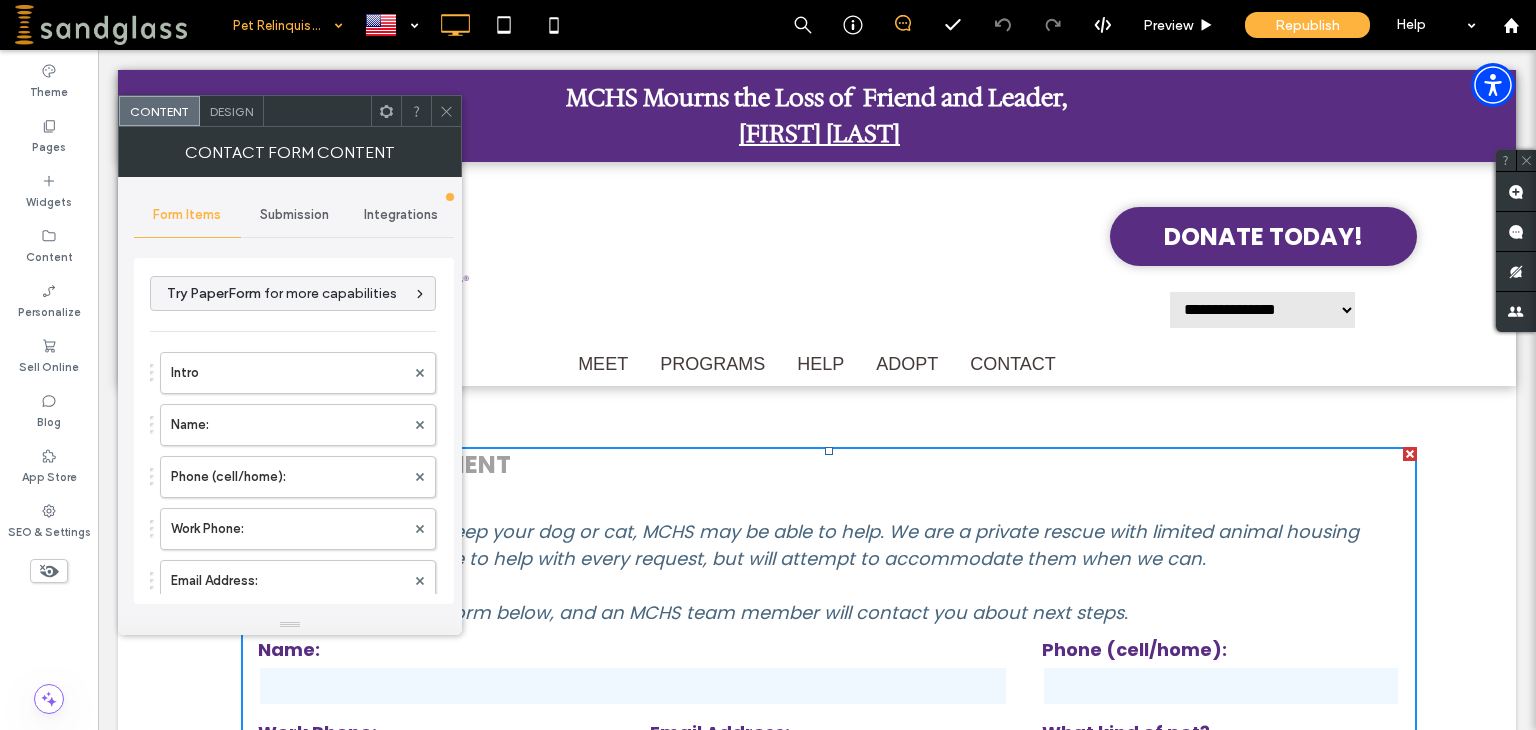 click 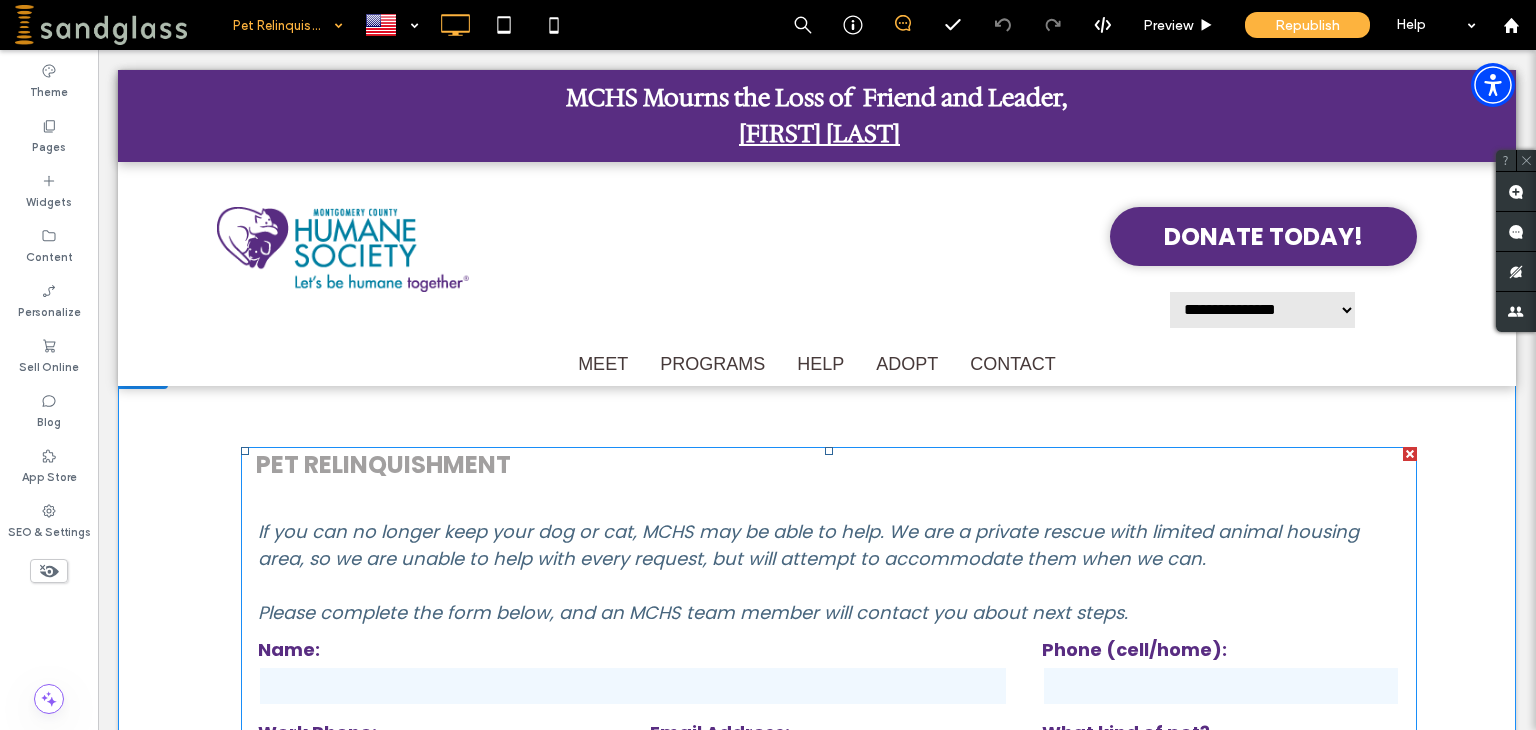 click on "Intro
If you can no longer keep your dog or cat, MCHS may be able to help. We are a private rescue with limited animal housing area, so we are unable to help with every request, but will attempt to accommodate them when we can. Please complete the form below, and an MCHS team member will contact you about next steps.
Name:
Phone (cell/home):
Work Phone:
Email Address:
What kind of pet?
Cat
Dog
What breed/description?
How old is the cat/dog?
Has the cat/dog ever bitten?
yes
no
If so, what were the circumstance to the bite?
Are you the owner and have a valid ID?
yes
no
other (complete next box)
If you selected other, please provide details
What is prompting you to surrender the pet?
What is the pet's name?
How long have you had this pet?" at bounding box center [829, 1278] 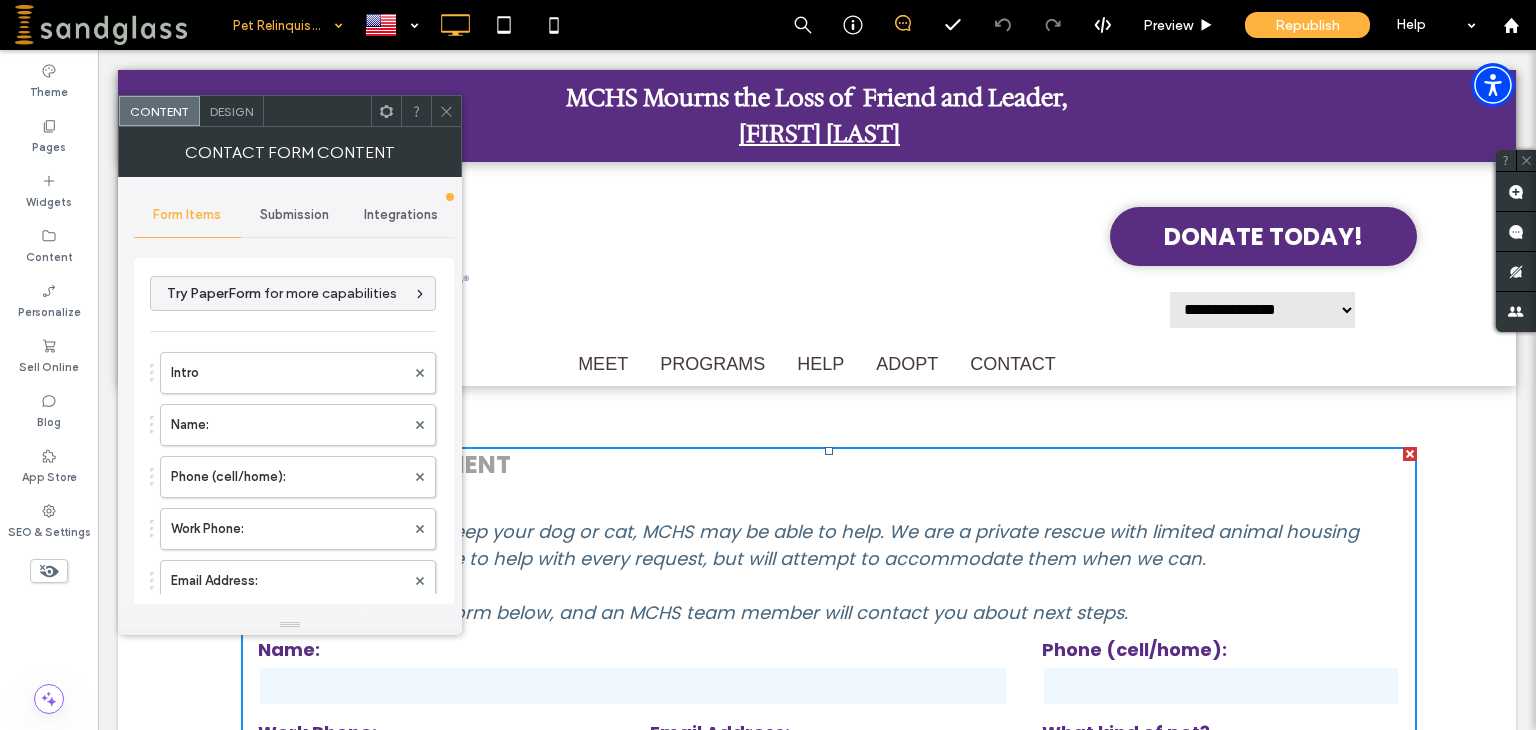 click at bounding box center (446, 111) 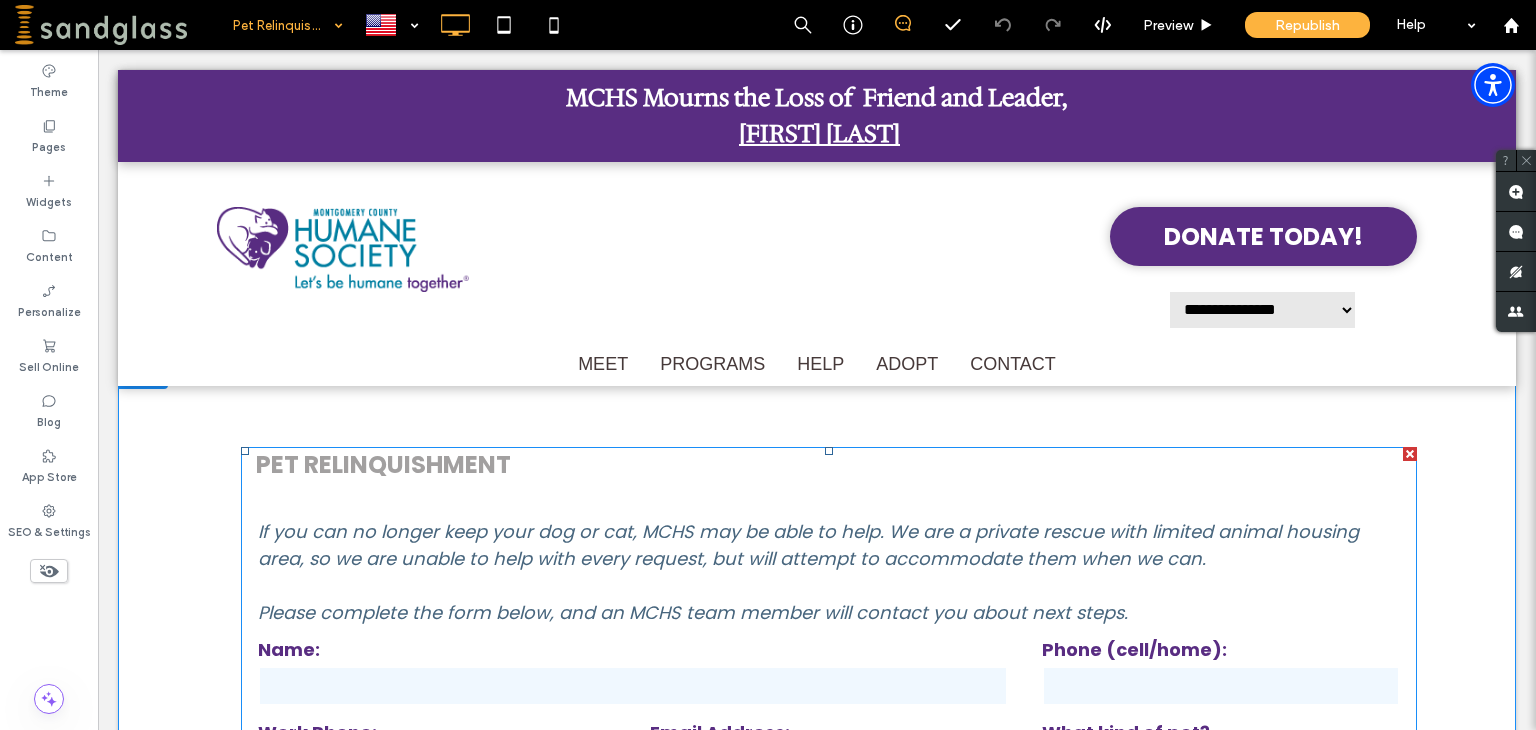 click on "PET RELINQUISHMENT" at bounding box center (829, 465) 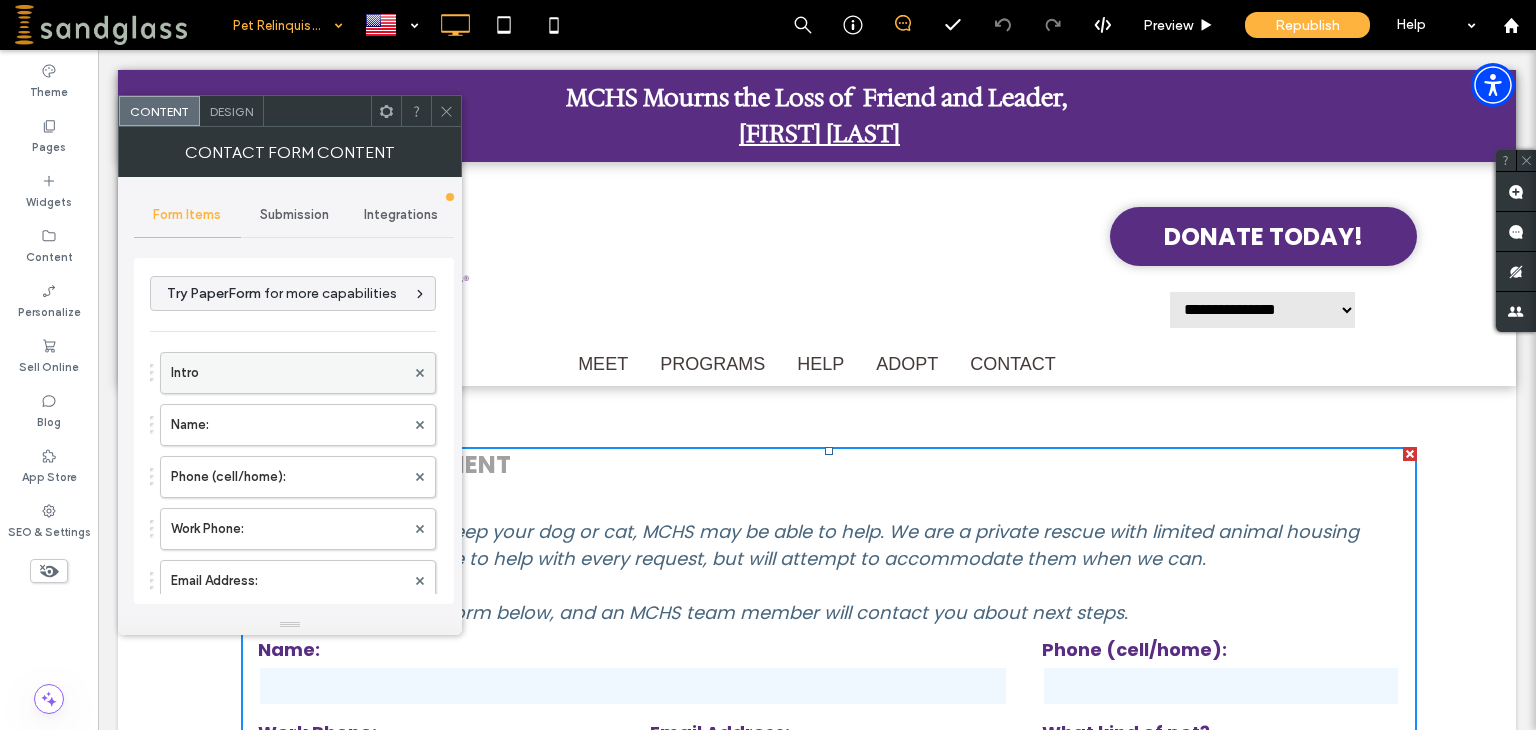 click on "Intro" at bounding box center [288, 373] 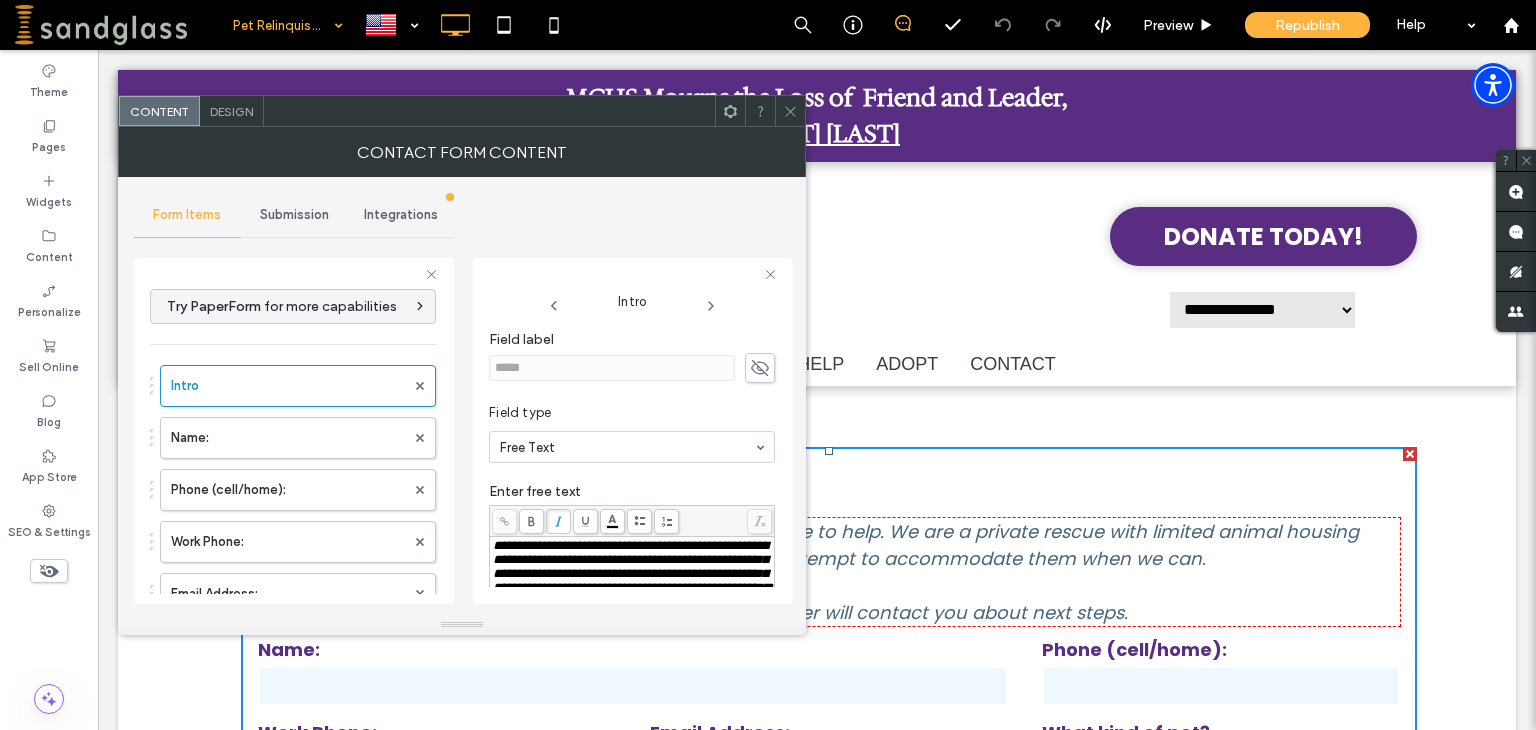click on "**********" at bounding box center (633, 573) 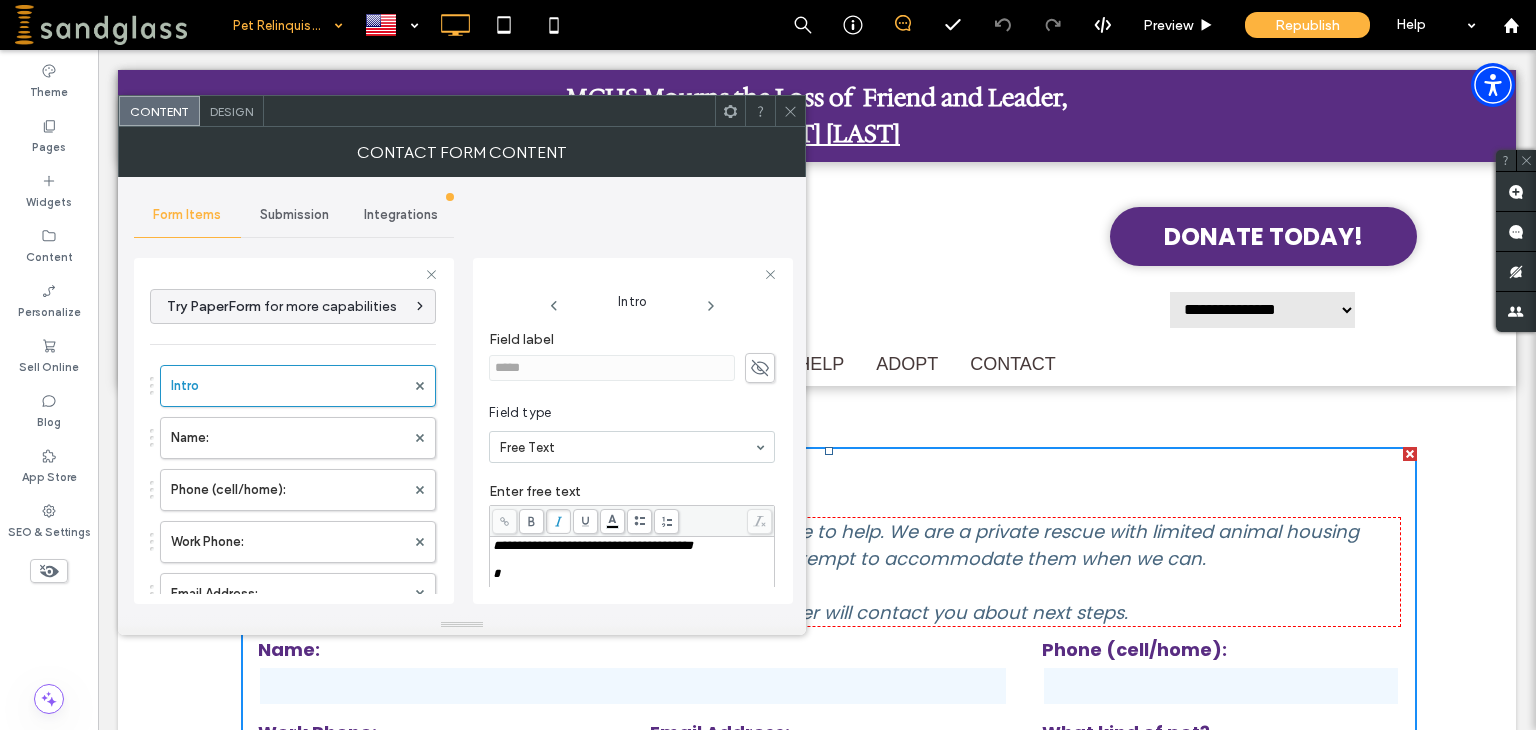 scroll, scrollTop: 56, scrollLeft: 0, axis: vertical 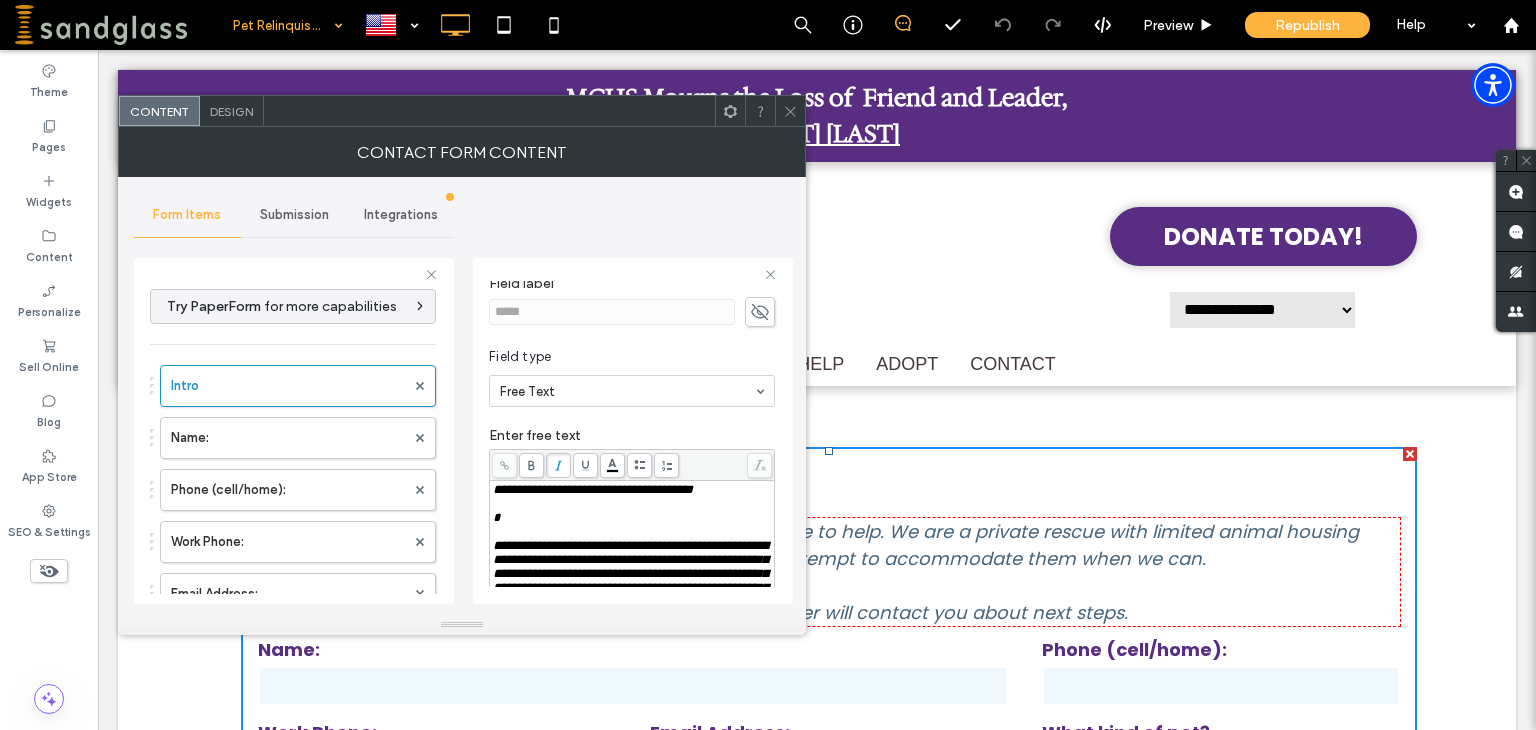 click on "**********" at bounding box center (593, 489) 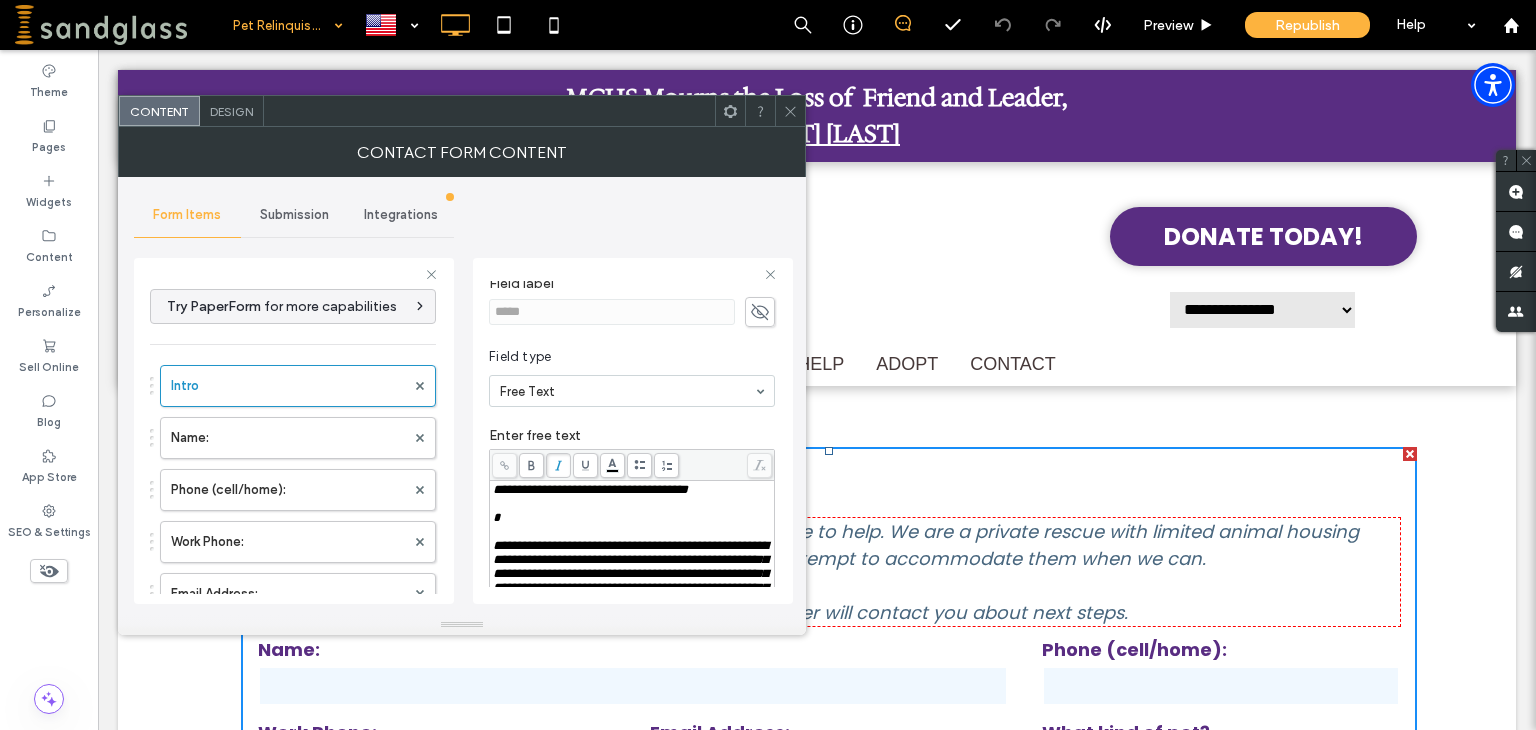 click on "**********" at bounding box center (632, 490) 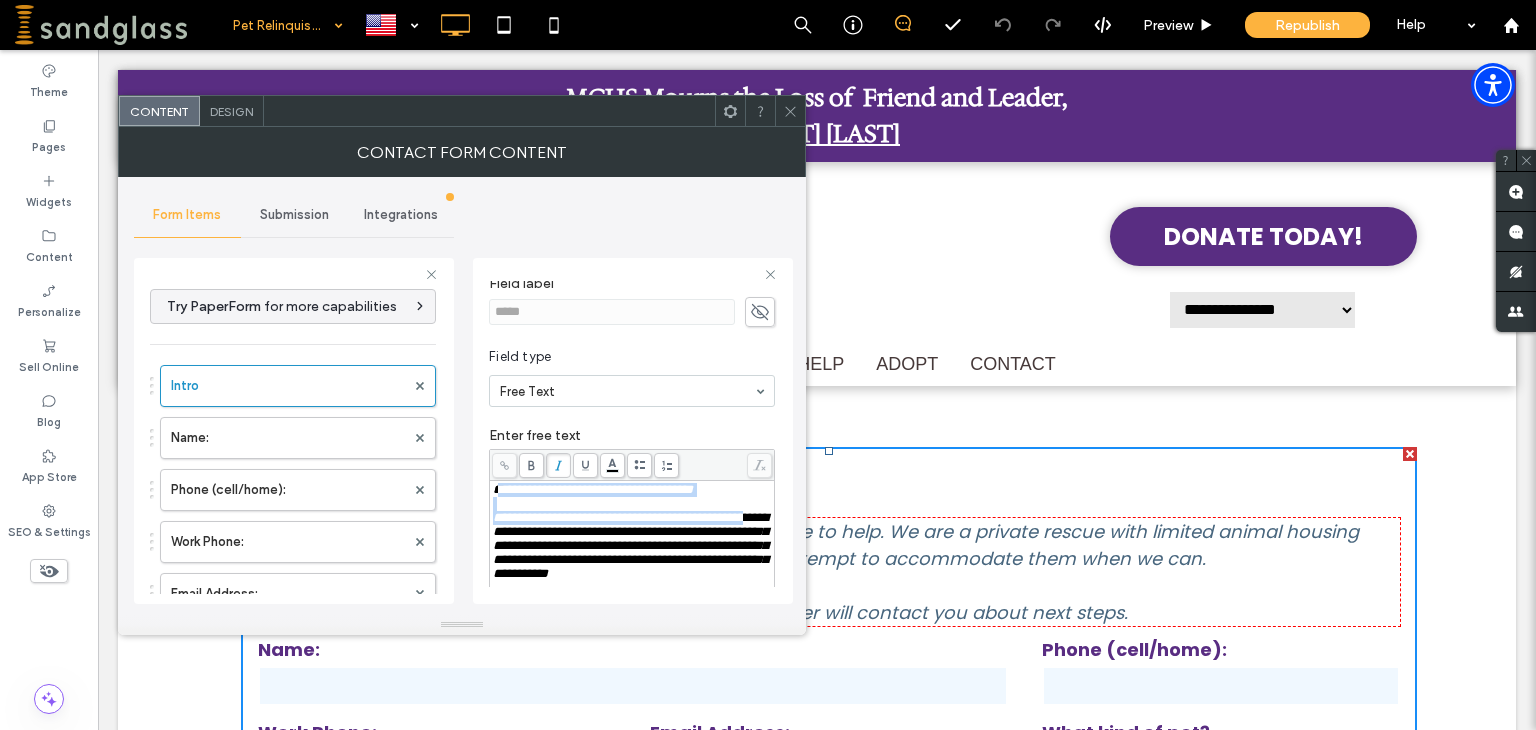 drag, startPoint x: 497, startPoint y: 486, endPoint x: 527, endPoint y: 537, distance: 59.16925 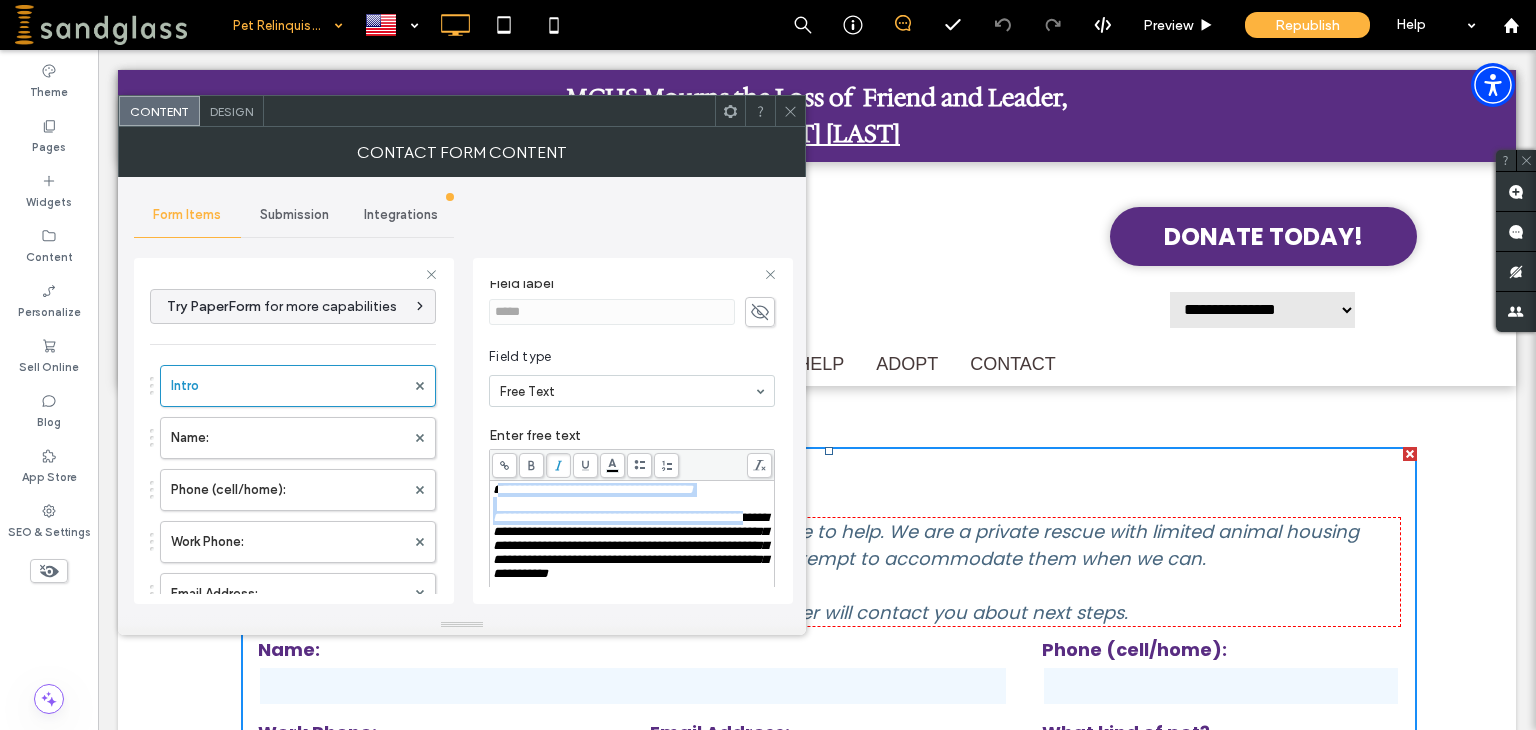 click at bounding box center (632, 504) 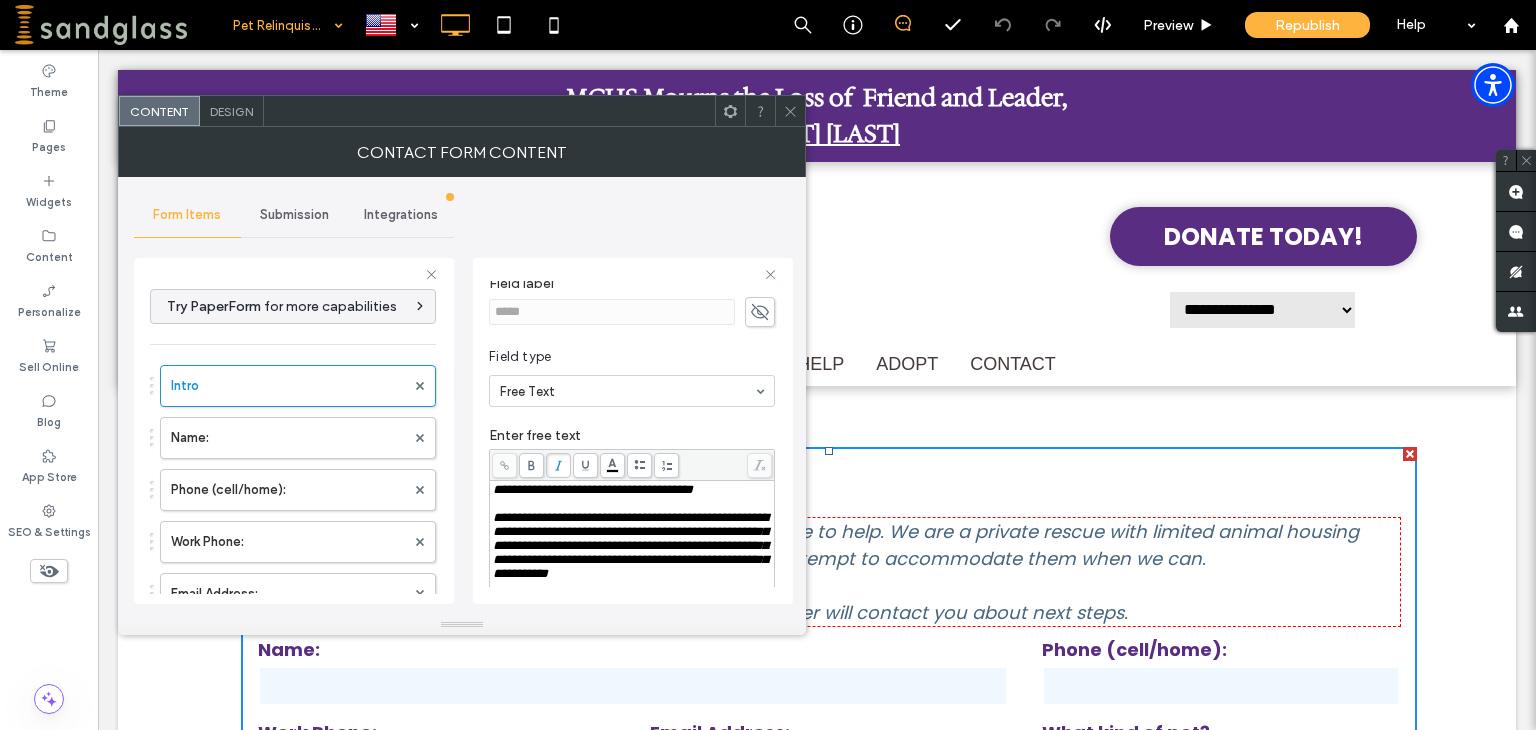 click on "**********" at bounding box center (593, 489) 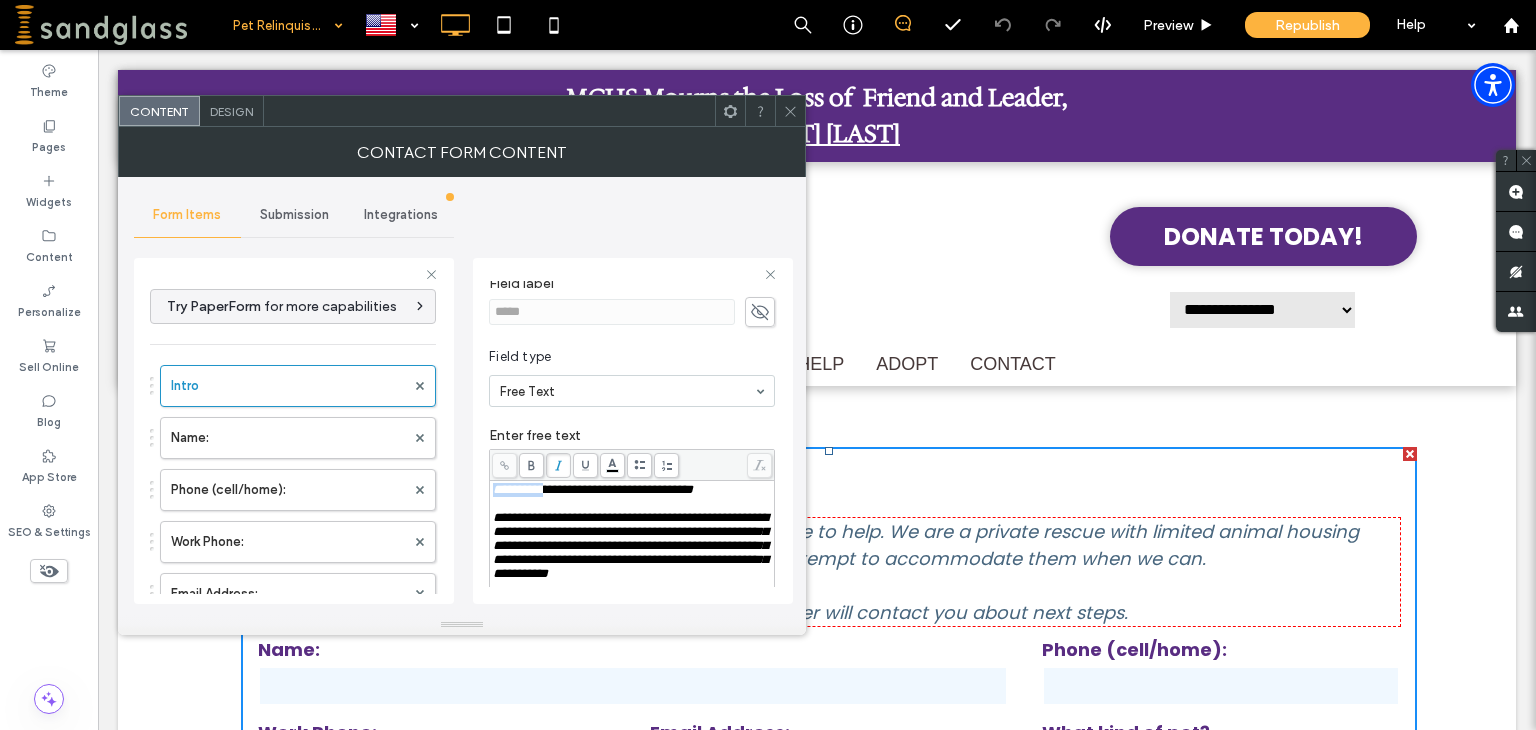 click on "**********" at bounding box center (593, 489) 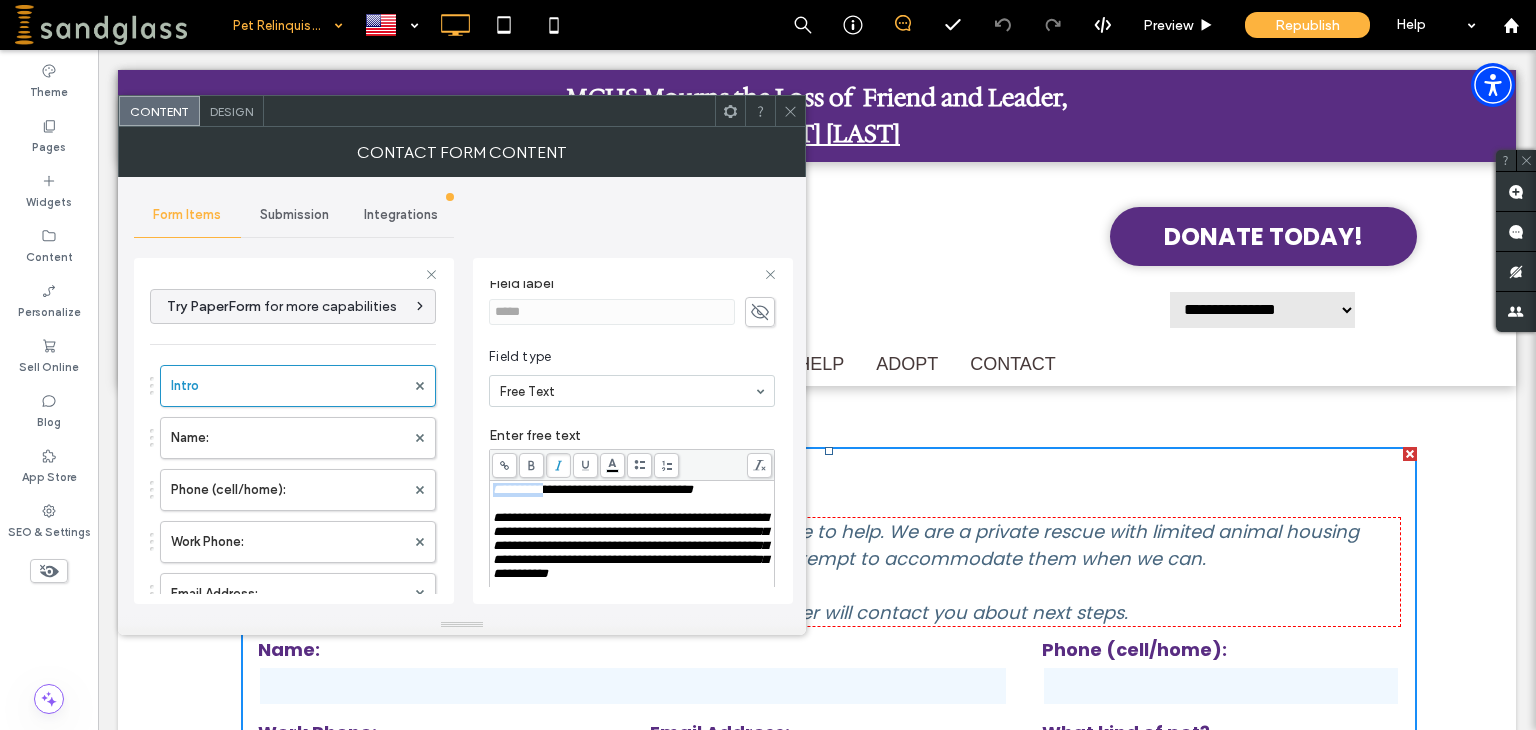 click on "**********" at bounding box center [593, 489] 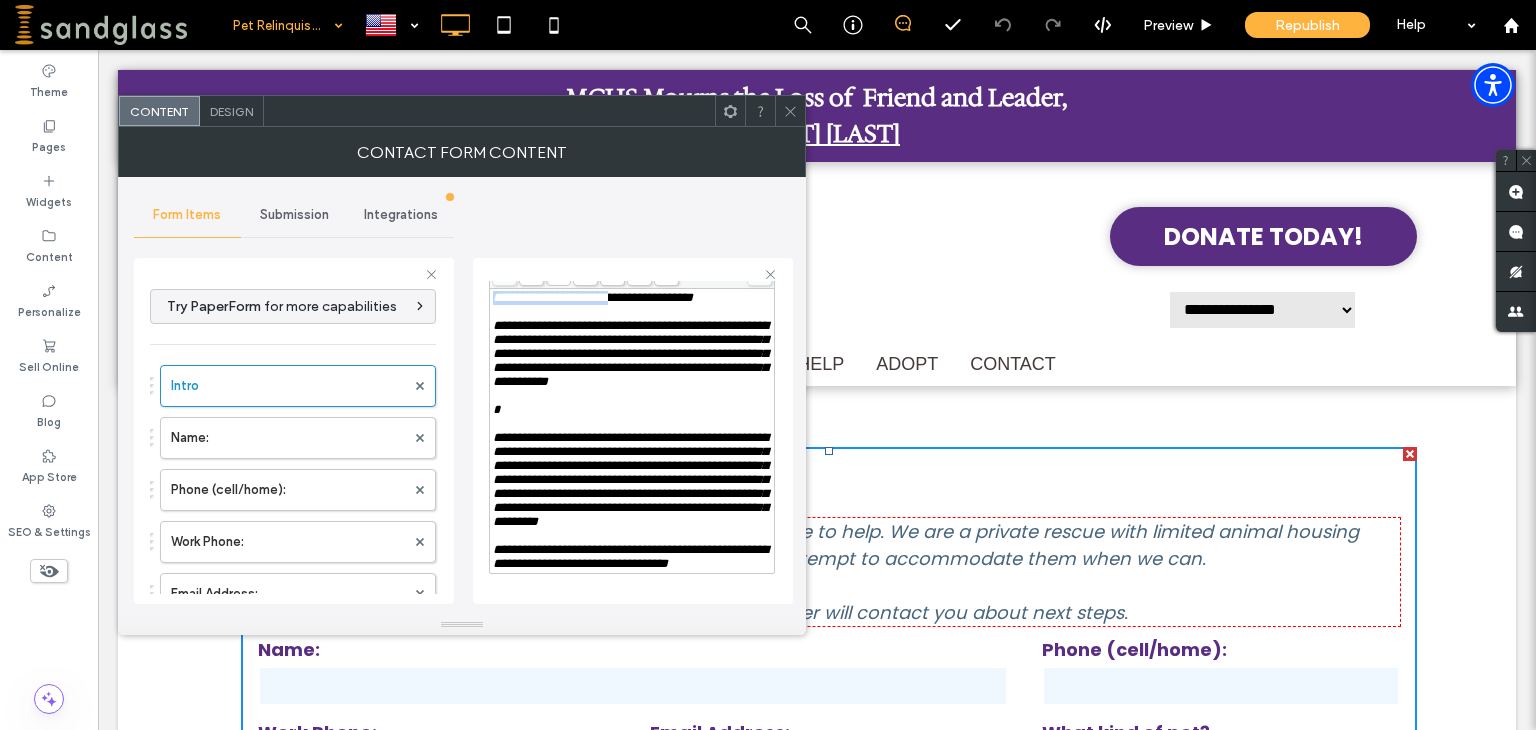 scroll, scrollTop: 136, scrollLeft: 0, axis: vertical 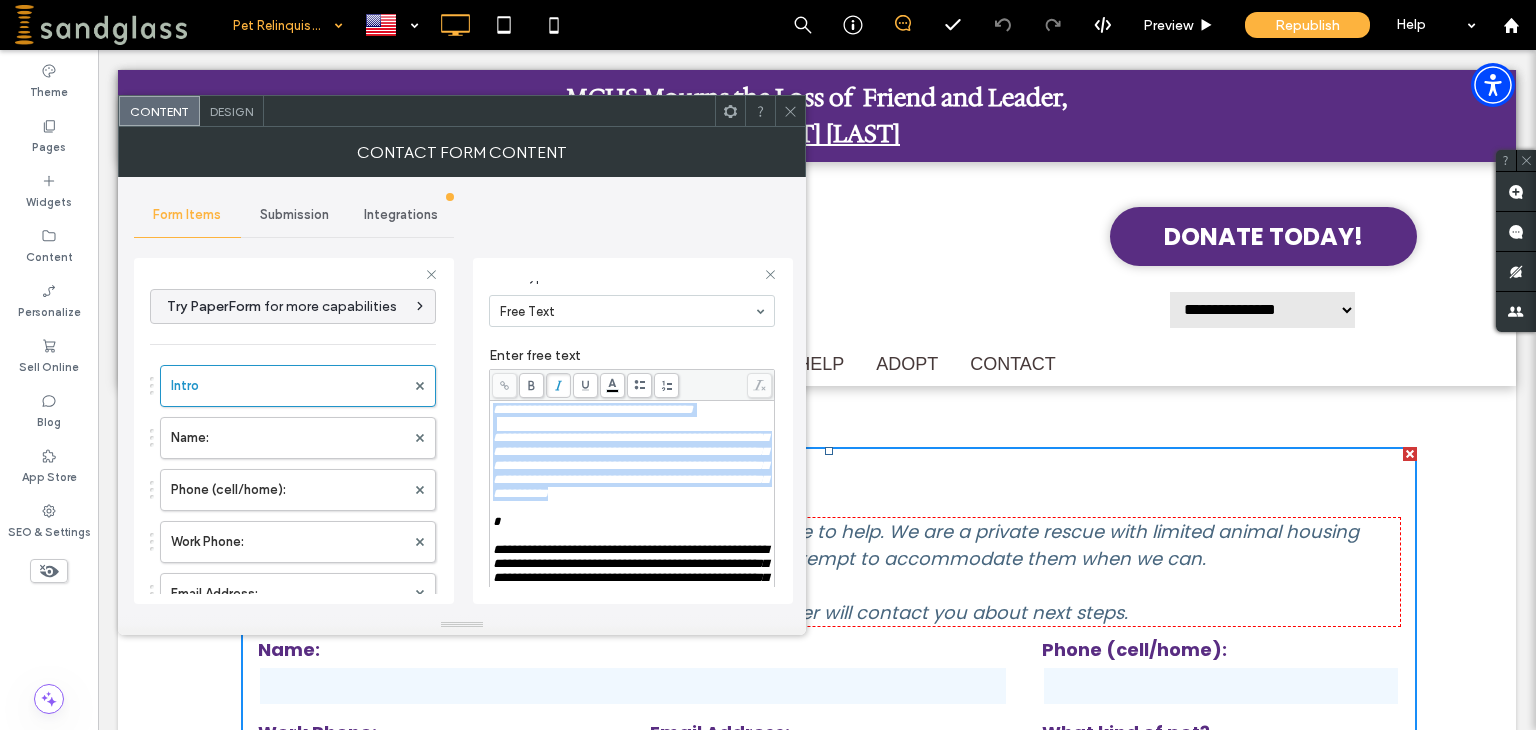 drag, startPoint x: 496, startPoint y: 489, endPoint x: 708, endPoint y: 517, distance: 213.84106 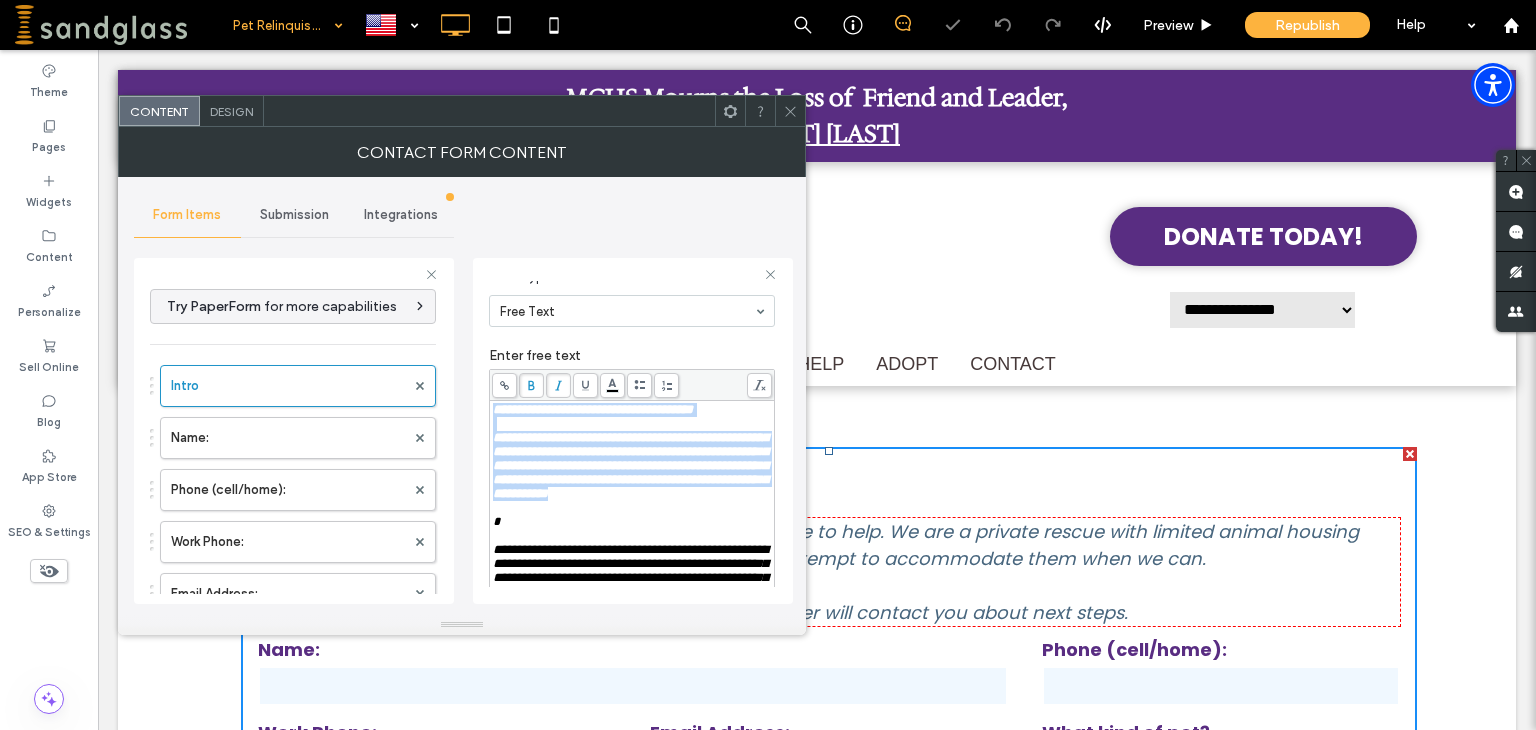 click 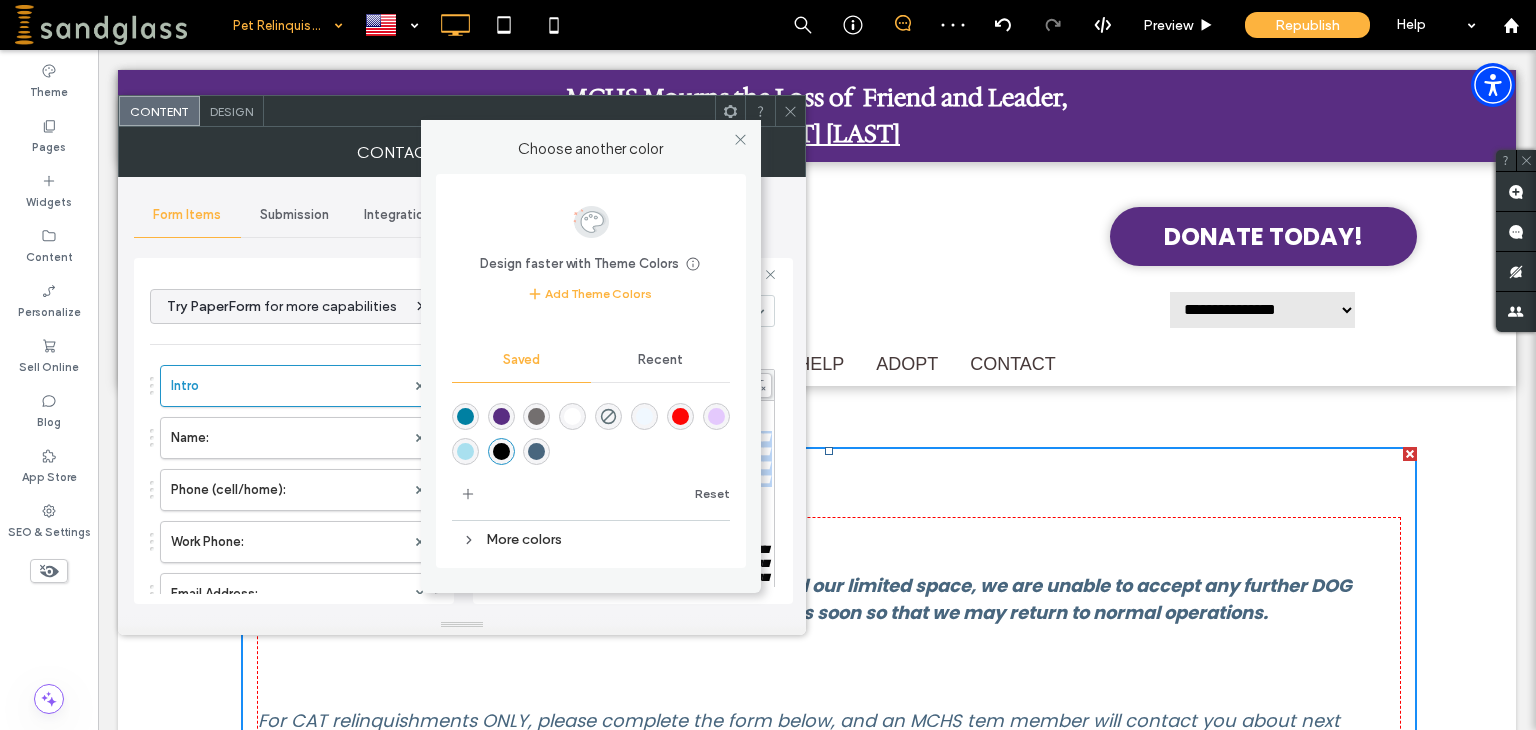 click on ".wqwq-1{fill:#231f20;}
.cls-1q, .cls-2q { fill-rule: evenodd; }
.cls-2q { fill: #6e8188; }
True_local
Agendize
HealthEngine
x_close_popup
from_your_site
multi_language
zoom-out
zoom-in
z_vimeo
z_yelp
z_picassa
w_vCita
youtube
yelp
x2
x
x_x
x_alignright
x_handwritten
wrench
wordpress
windowsvv
win8
whats_app
wallet
warning-sign
w_youtube
w_youtube_channel
w_yelp
w_video
w_twitter
w_title
w_tabs
w_social_icons
w_spacer
w_share
w_rss_feed
w_recent-posts
w_push
w_paypal
w_photo_gallery" at bounding box center (768, 365) 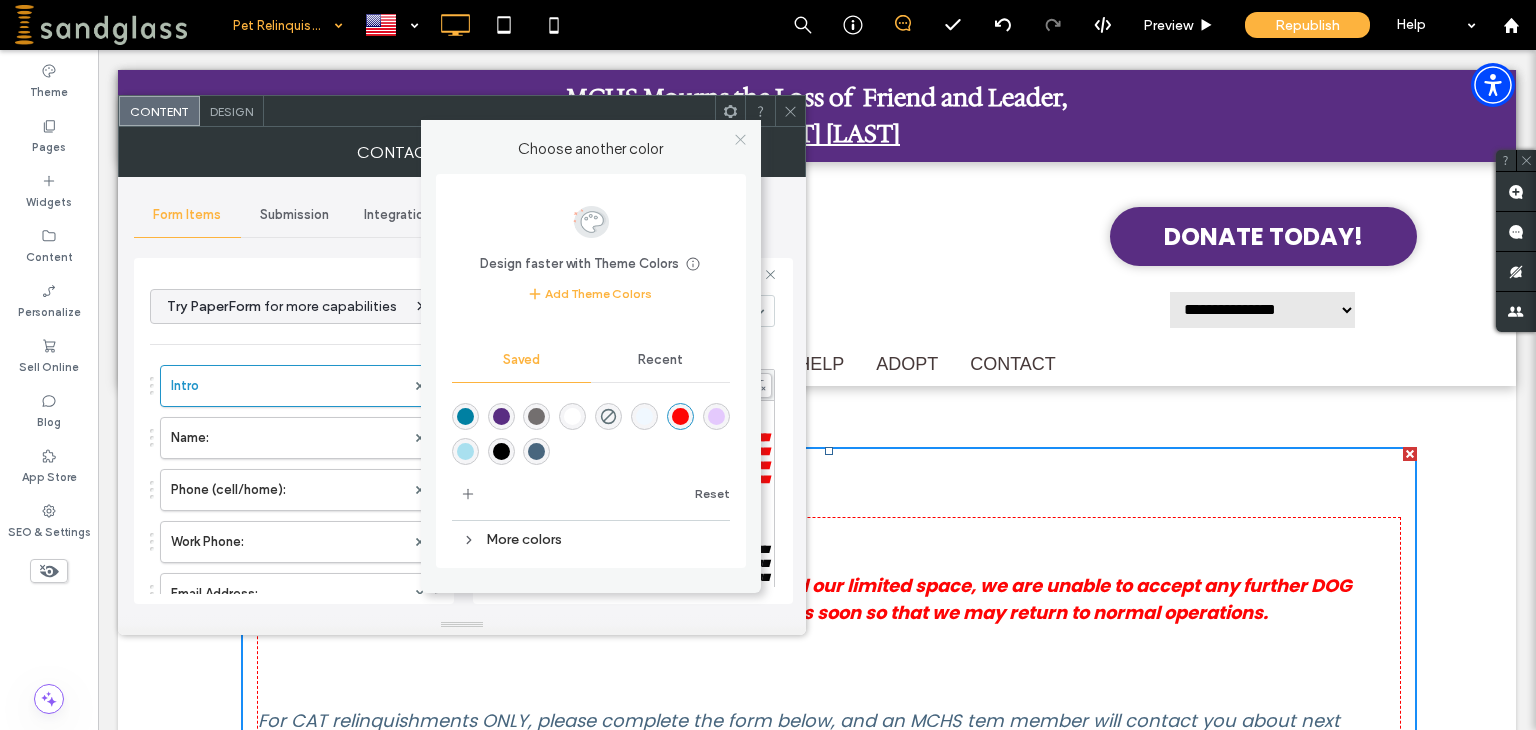click 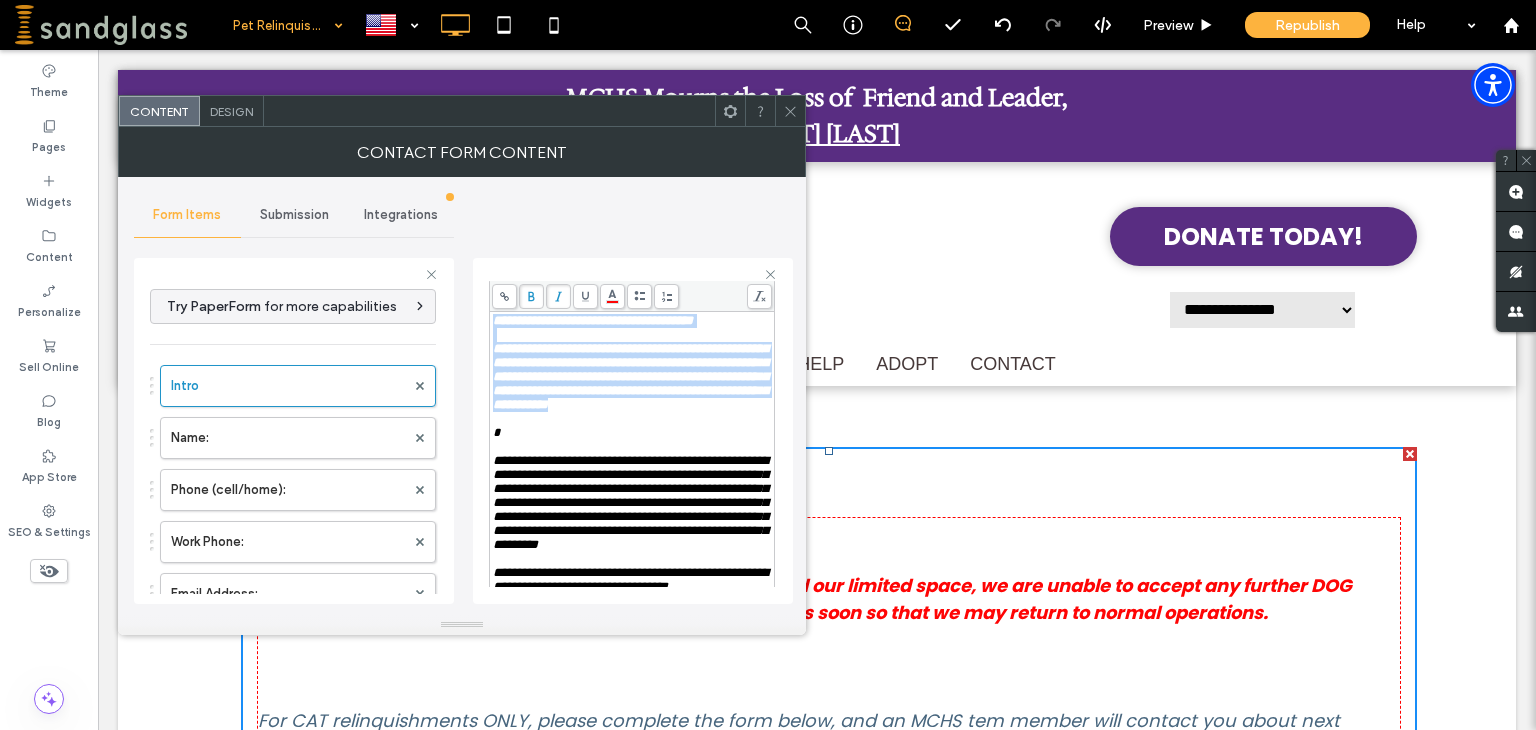 scroll, scrollTop: 236, scrollLeft: 0, axis: vertical 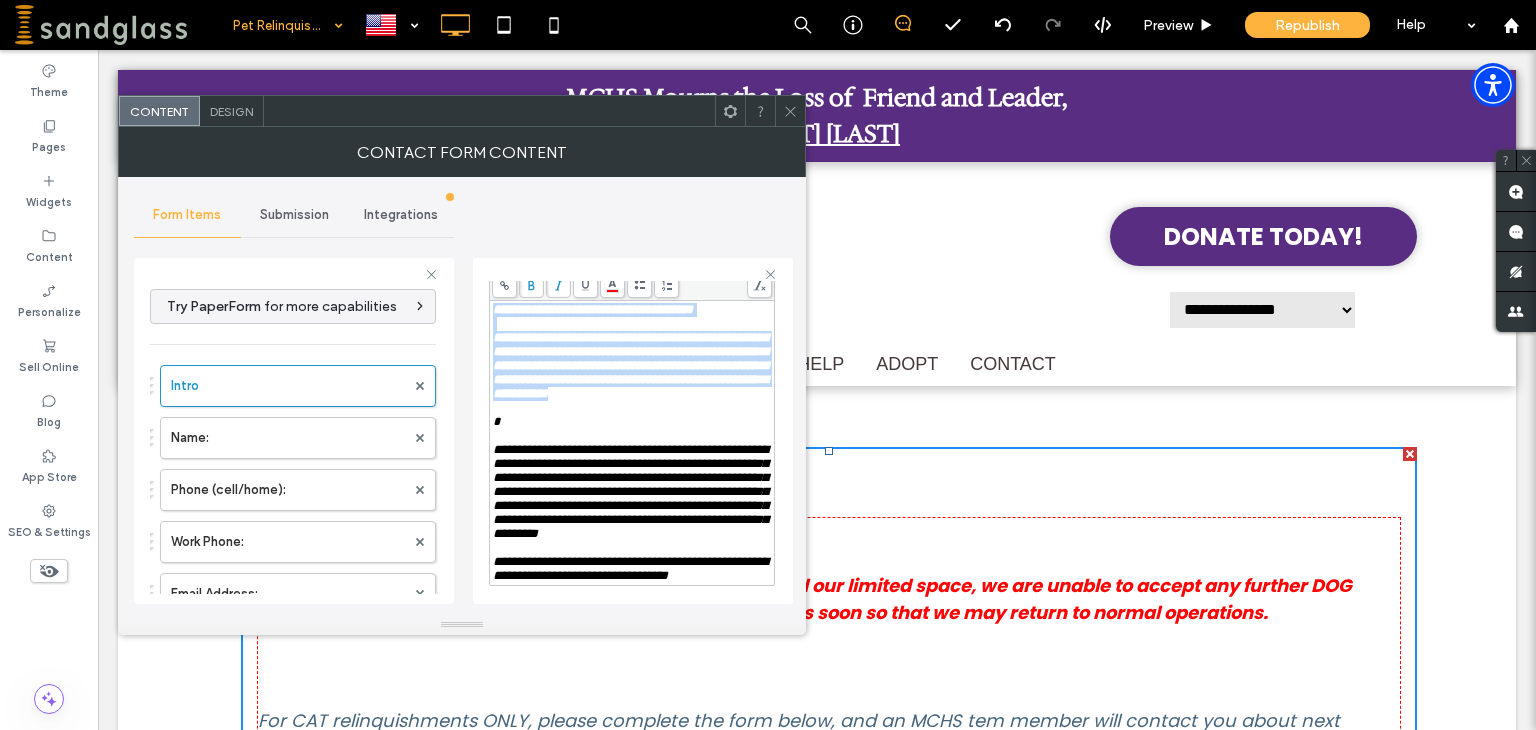 click on "**********" at bounding box center (632, 366) 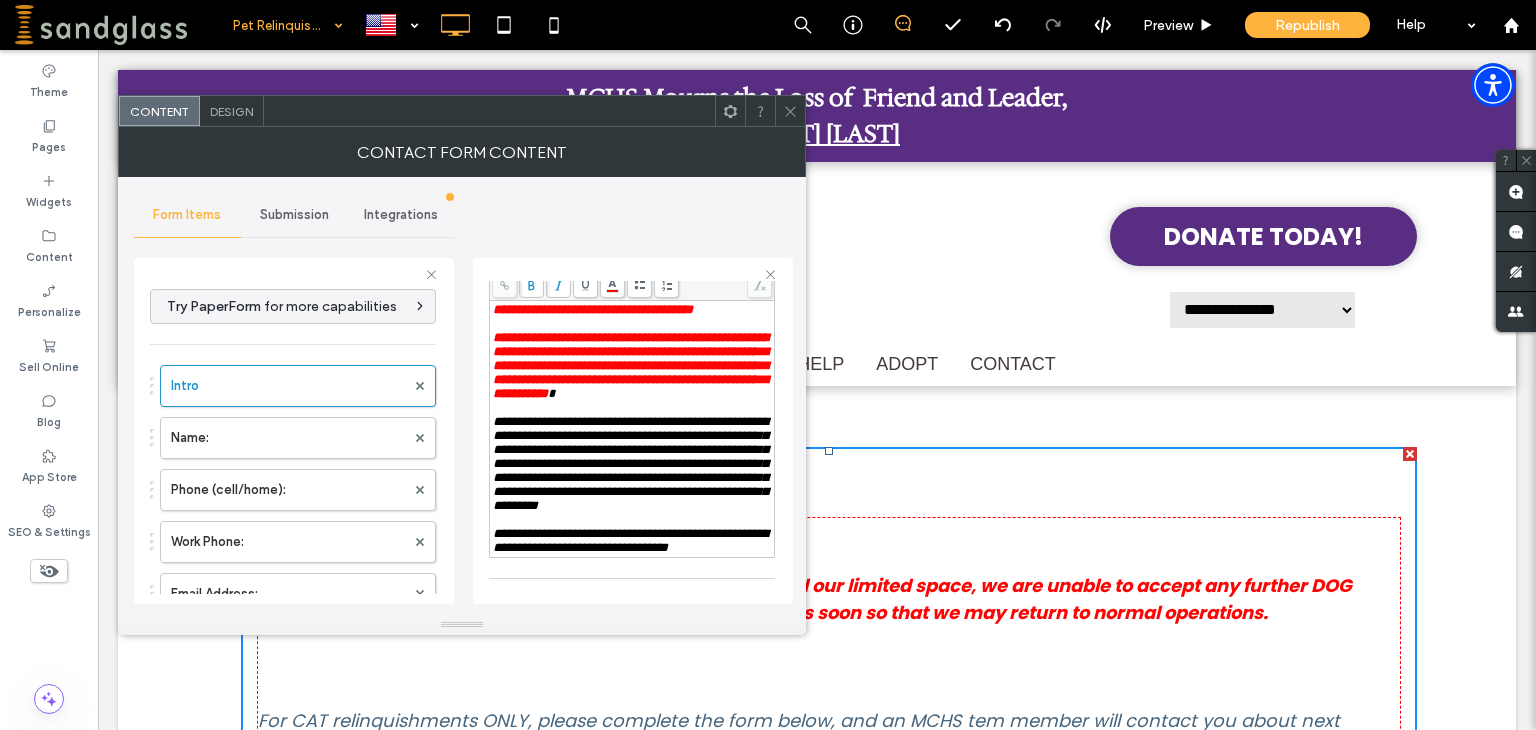 click on "**********" at bounding box center (630, 463) 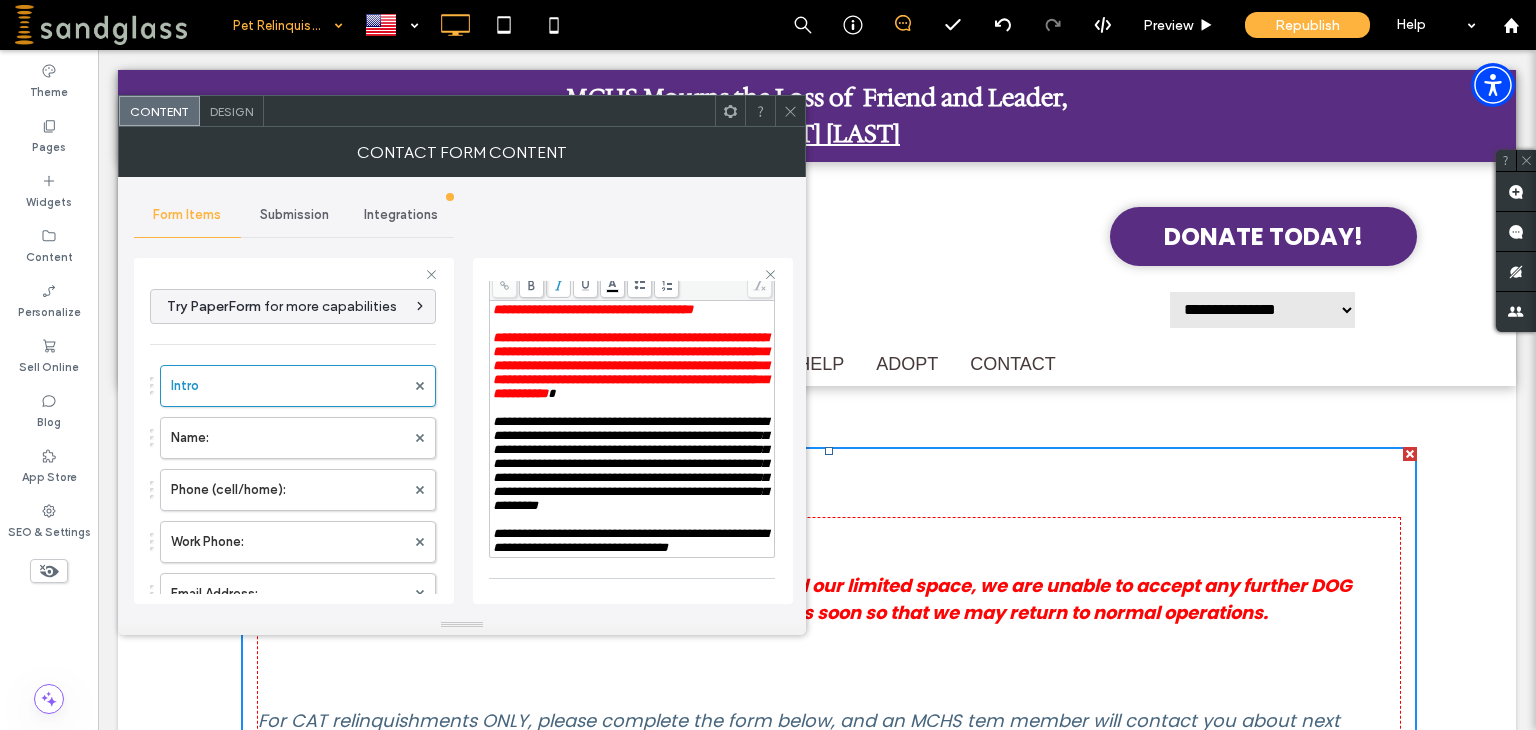 type 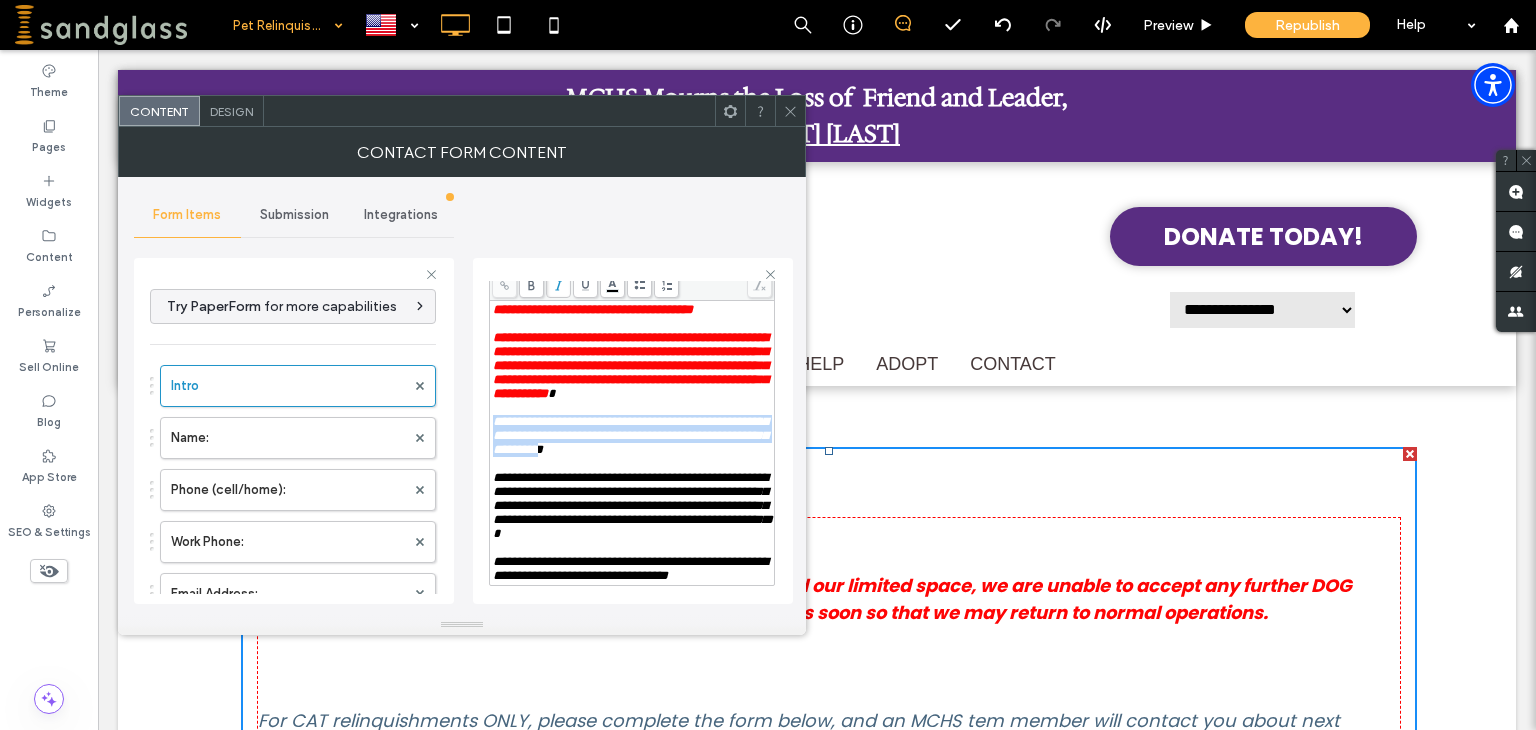 drag, startPoint x: 744, startPoint y: 487, endPoint x: 493, endPoint y: 447, distance: 254.16727 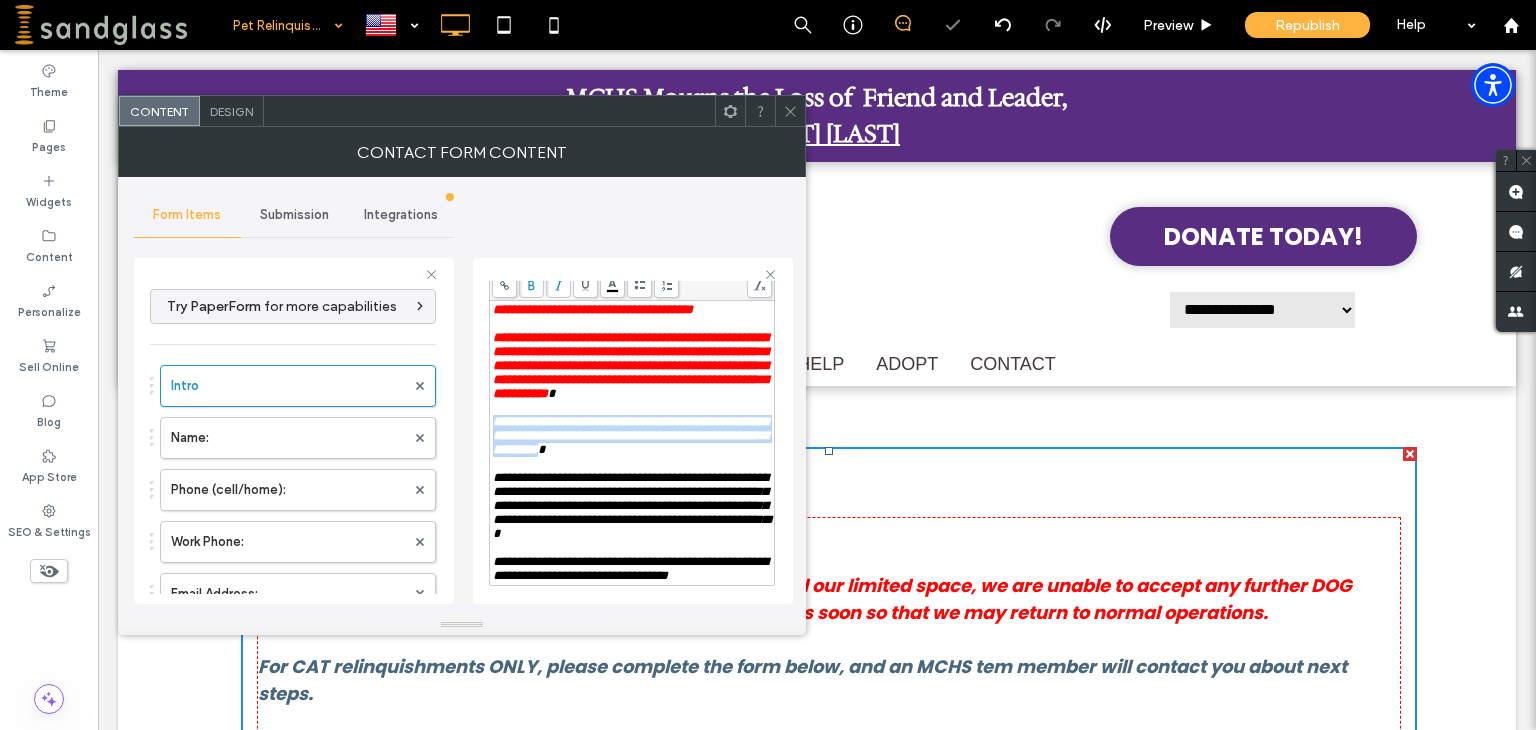 click 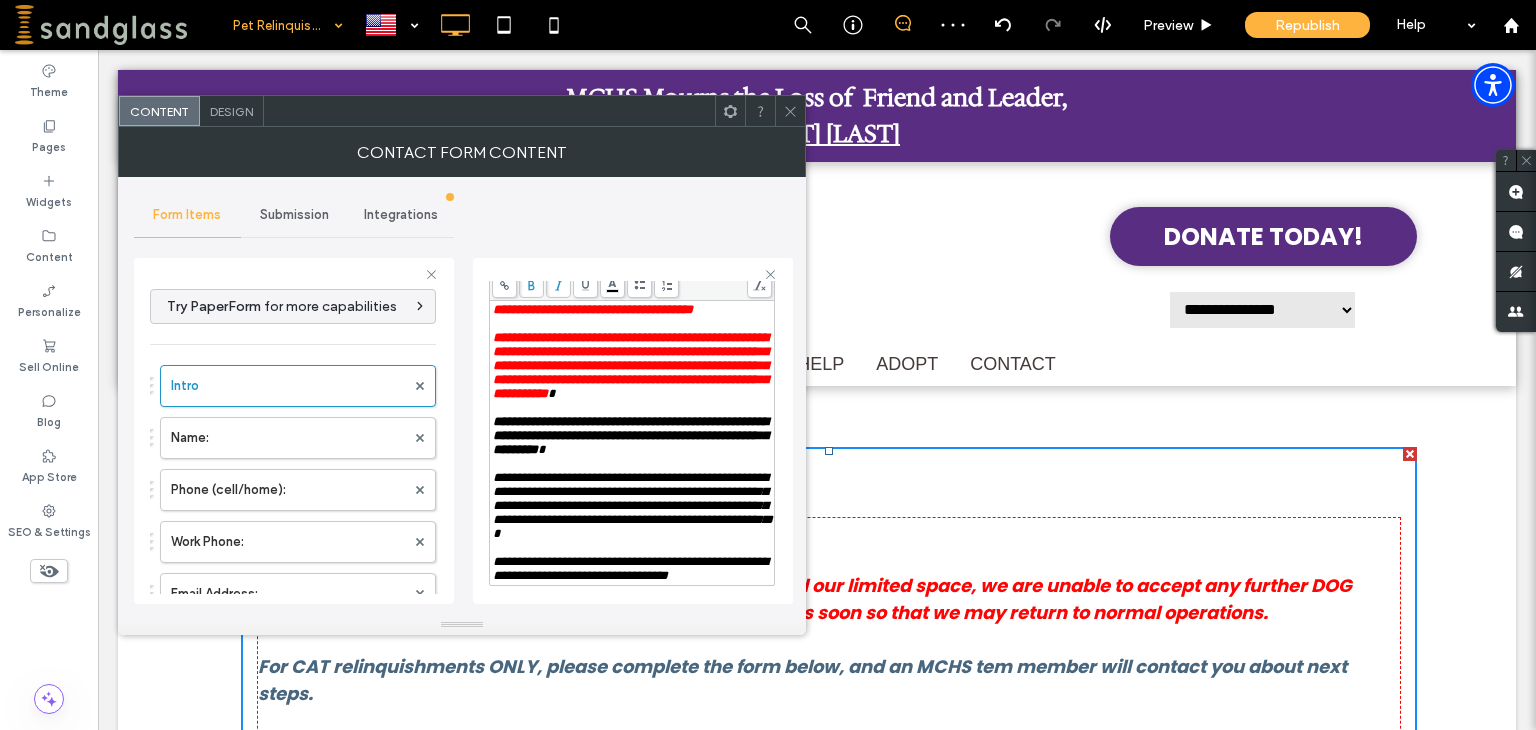 click 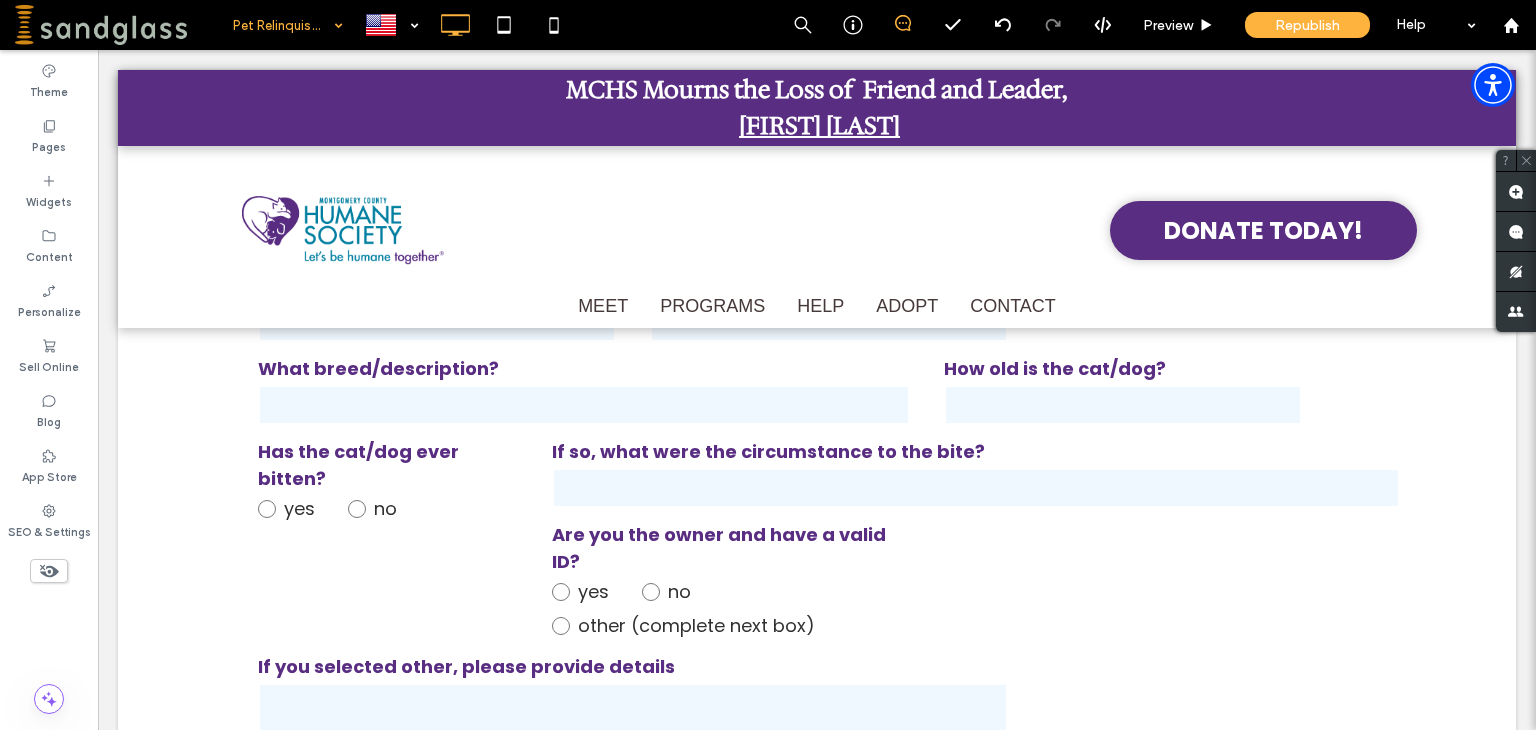 scroll, scrollTop: 788, scrollLeft: 0, axis: vertical 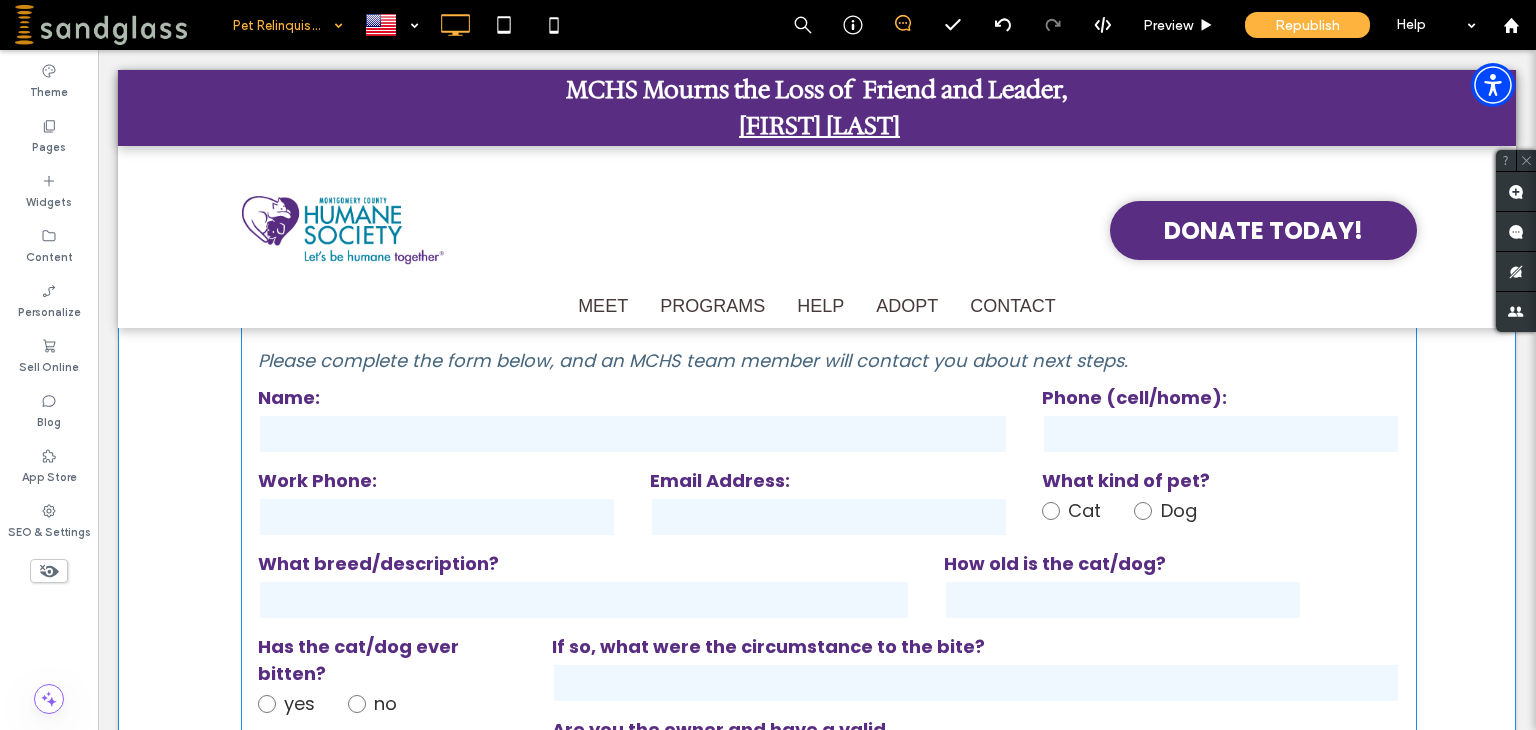 click on "What kind of pet?" at bounding box center (1221, 480) 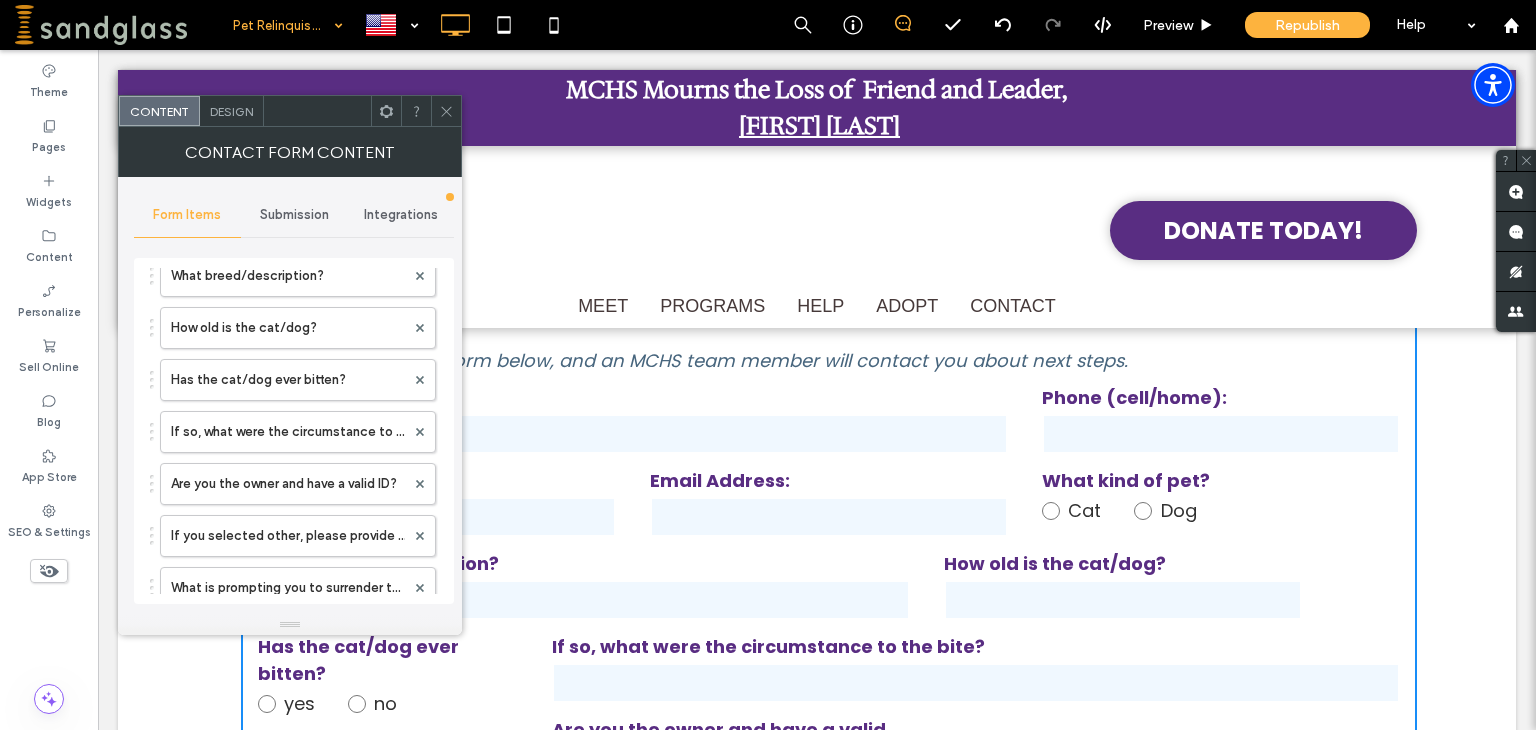 scroll, scrollTop: 419, scrollLeft: 0, axis: vertical 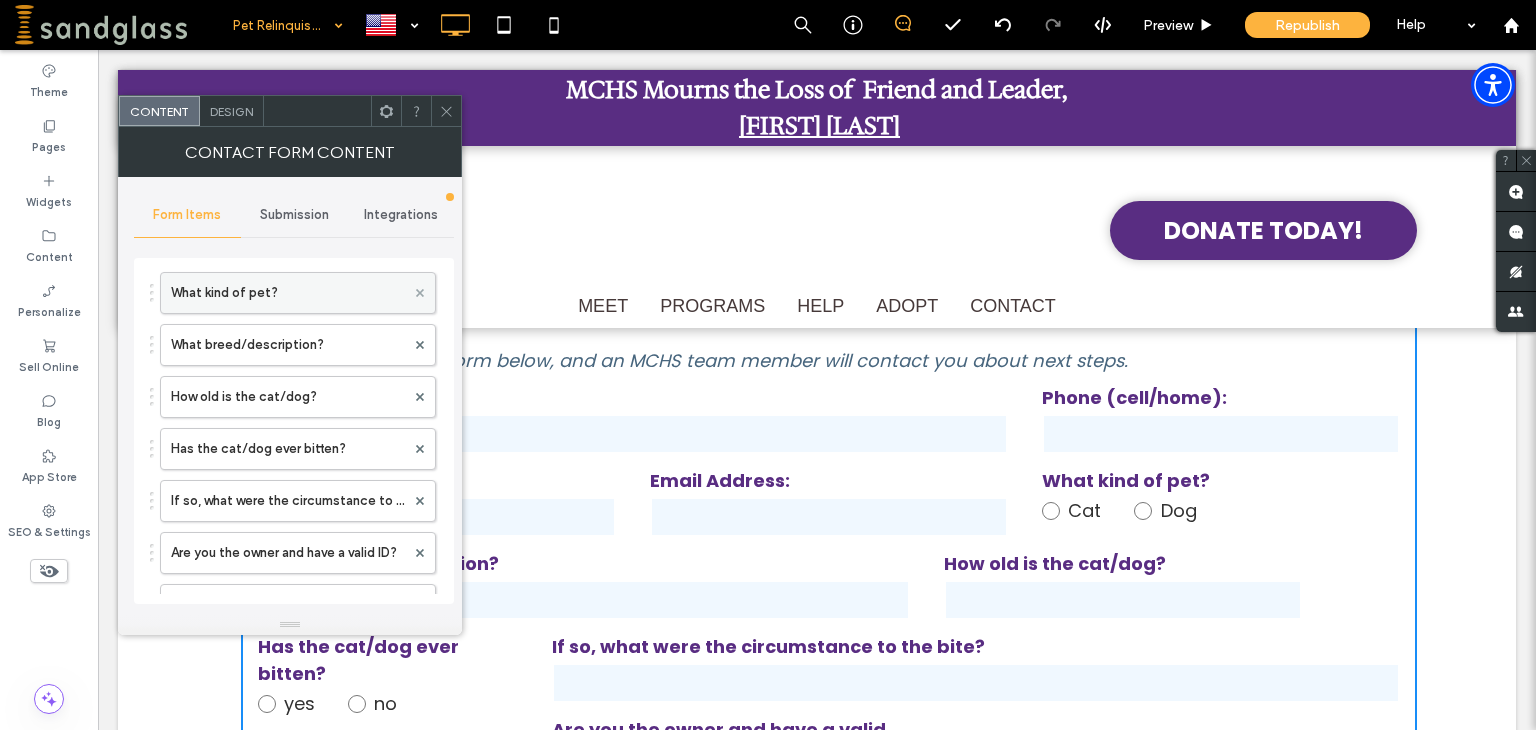 click at bounding box center (420, 293) 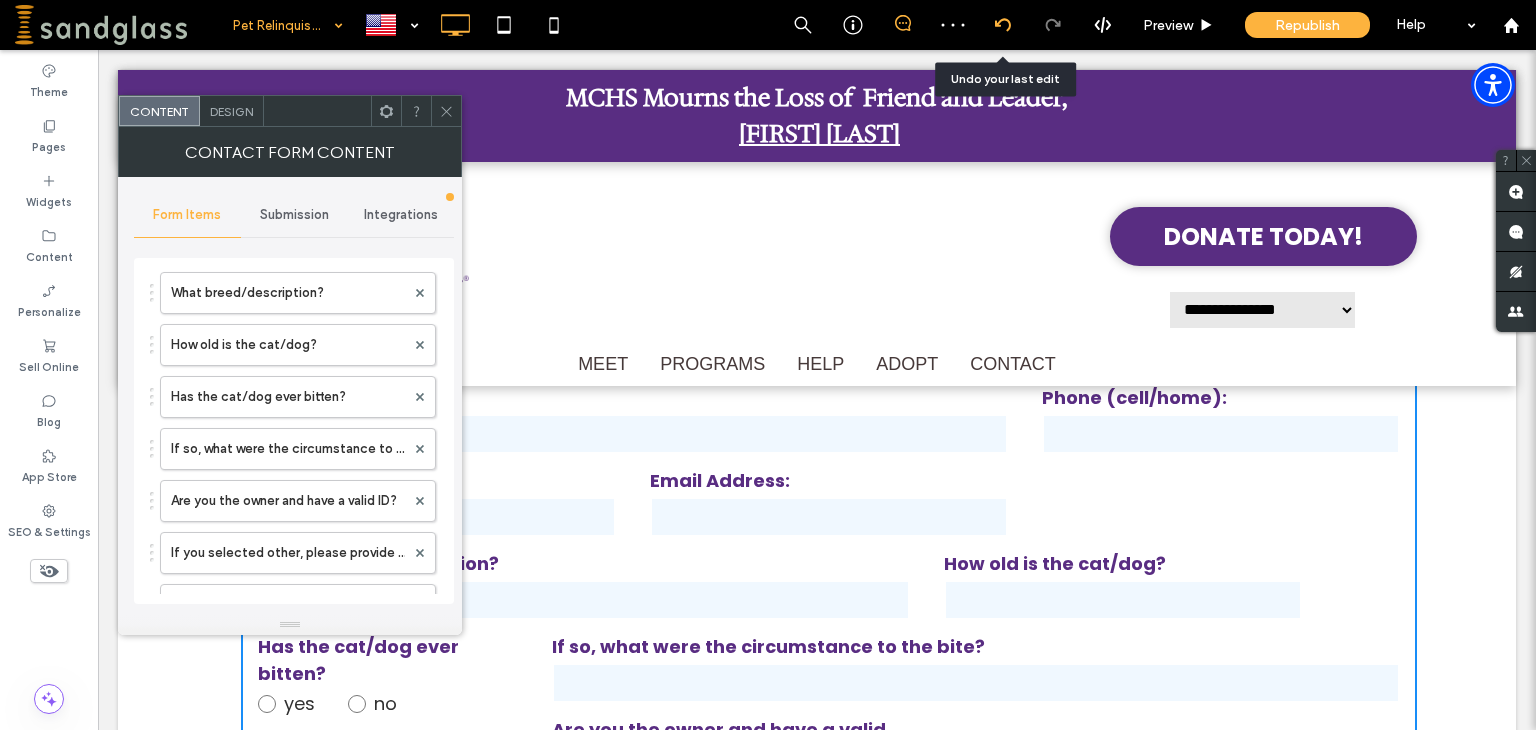 click 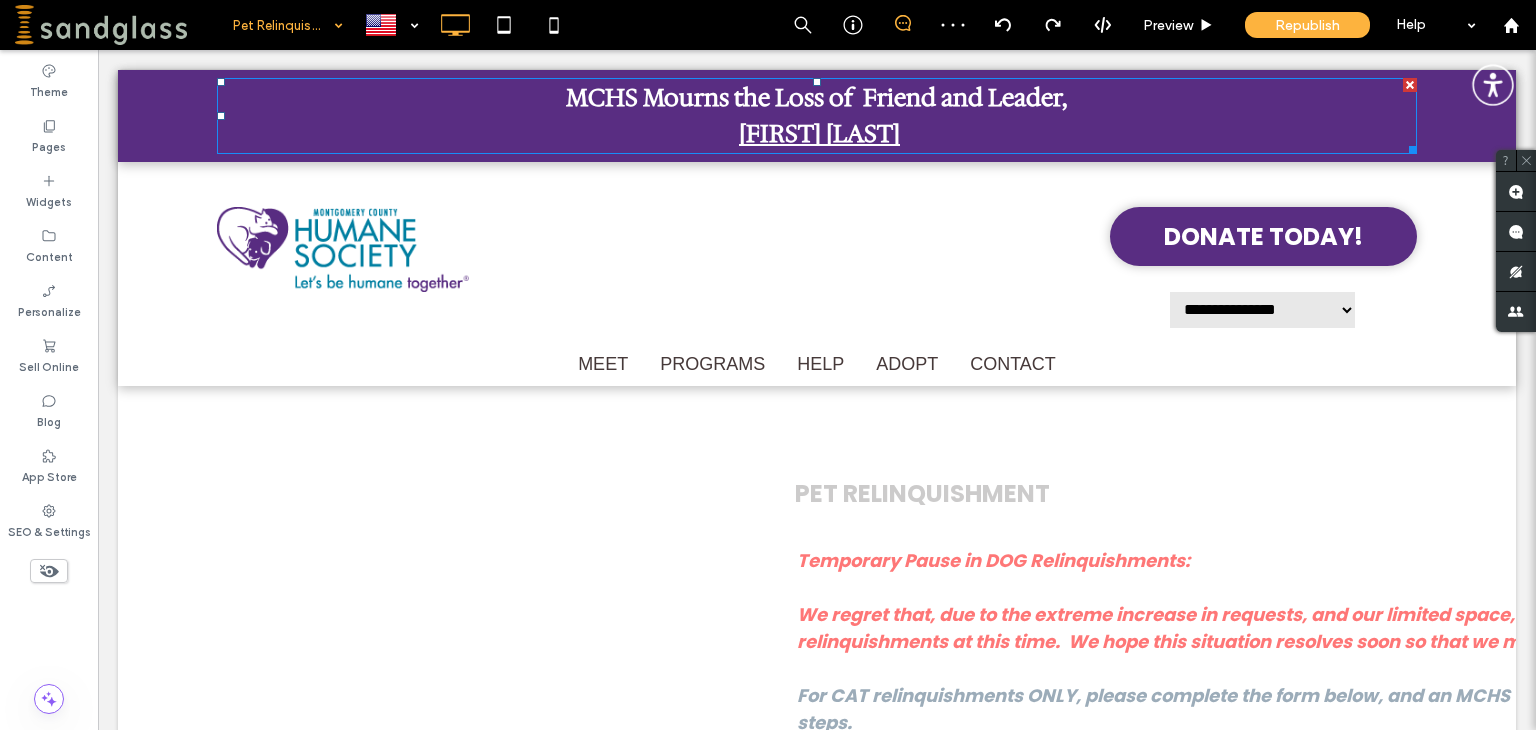 scroll, scrollTop: 0, scrollLeft: 0, axis: both 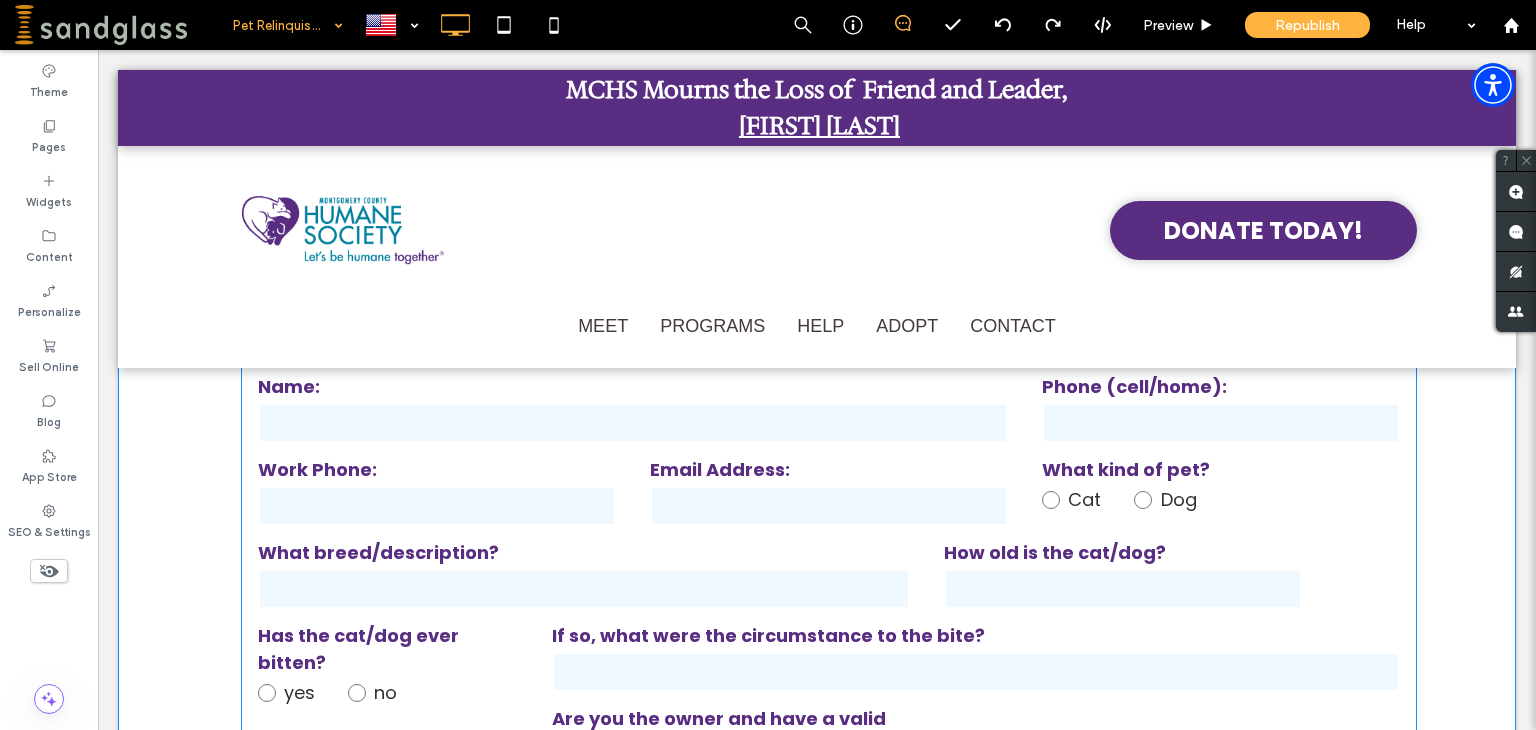 click on "Dog" at bounding box center [1179, 499] 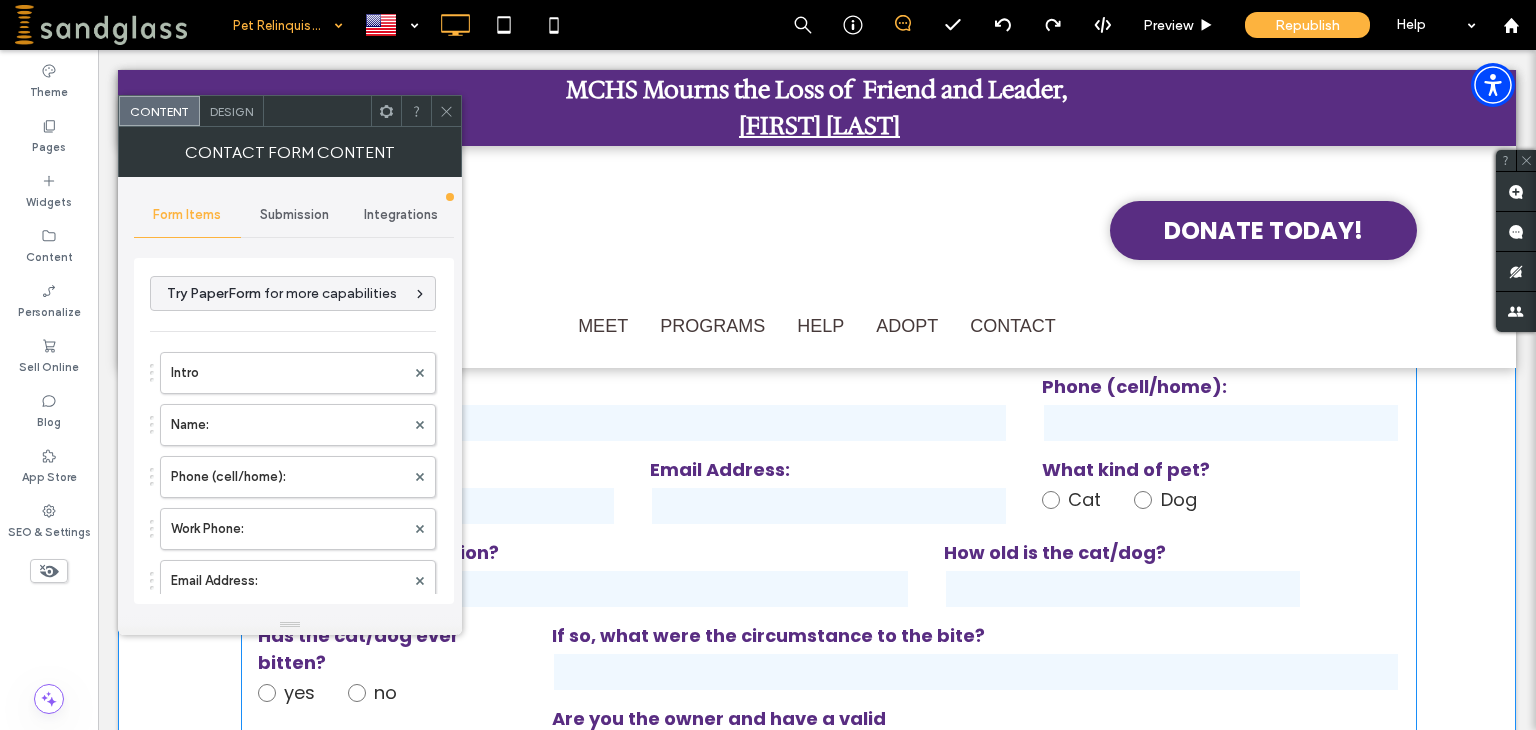 type on "**********" 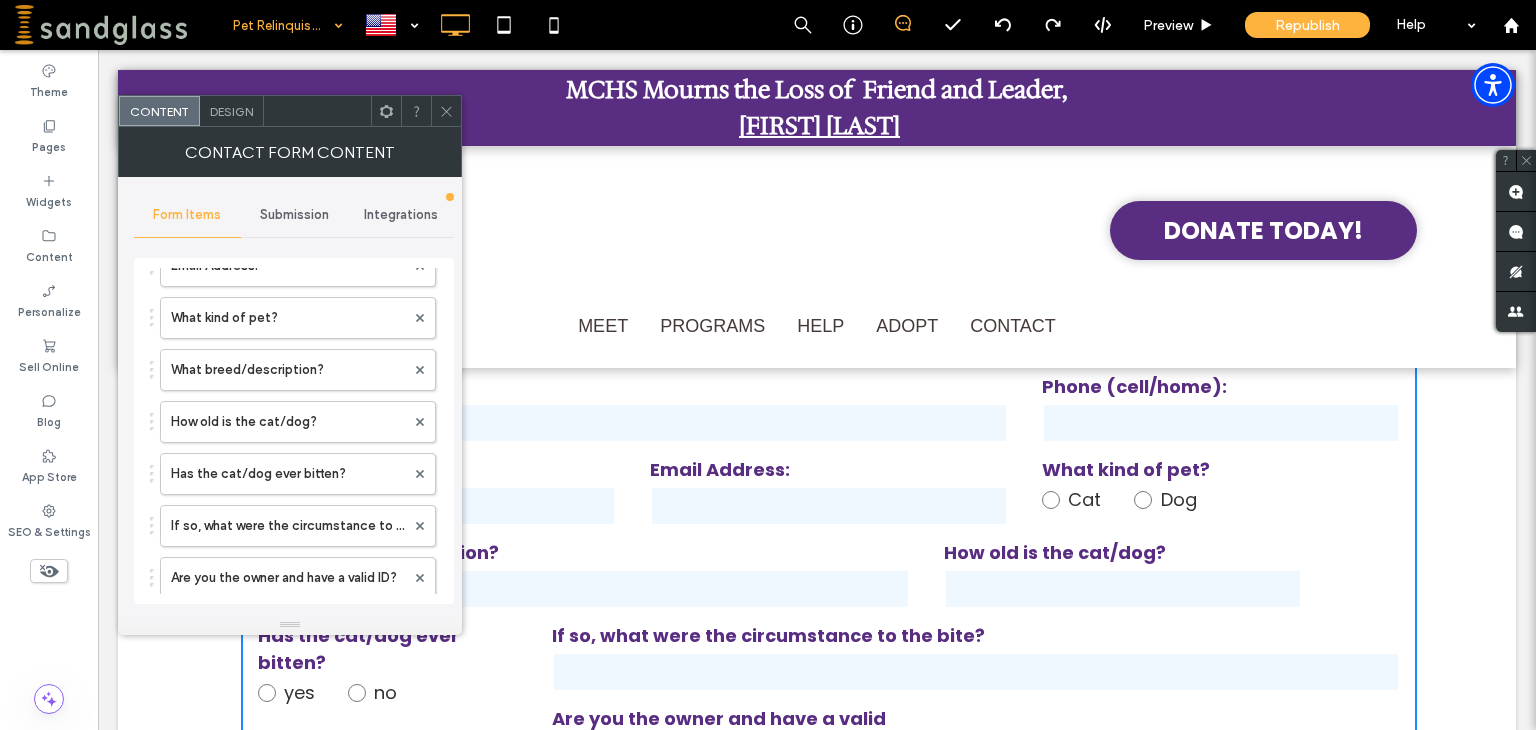 scroll, scrollTop: 306, scrollLeft: 0, axis: vertical 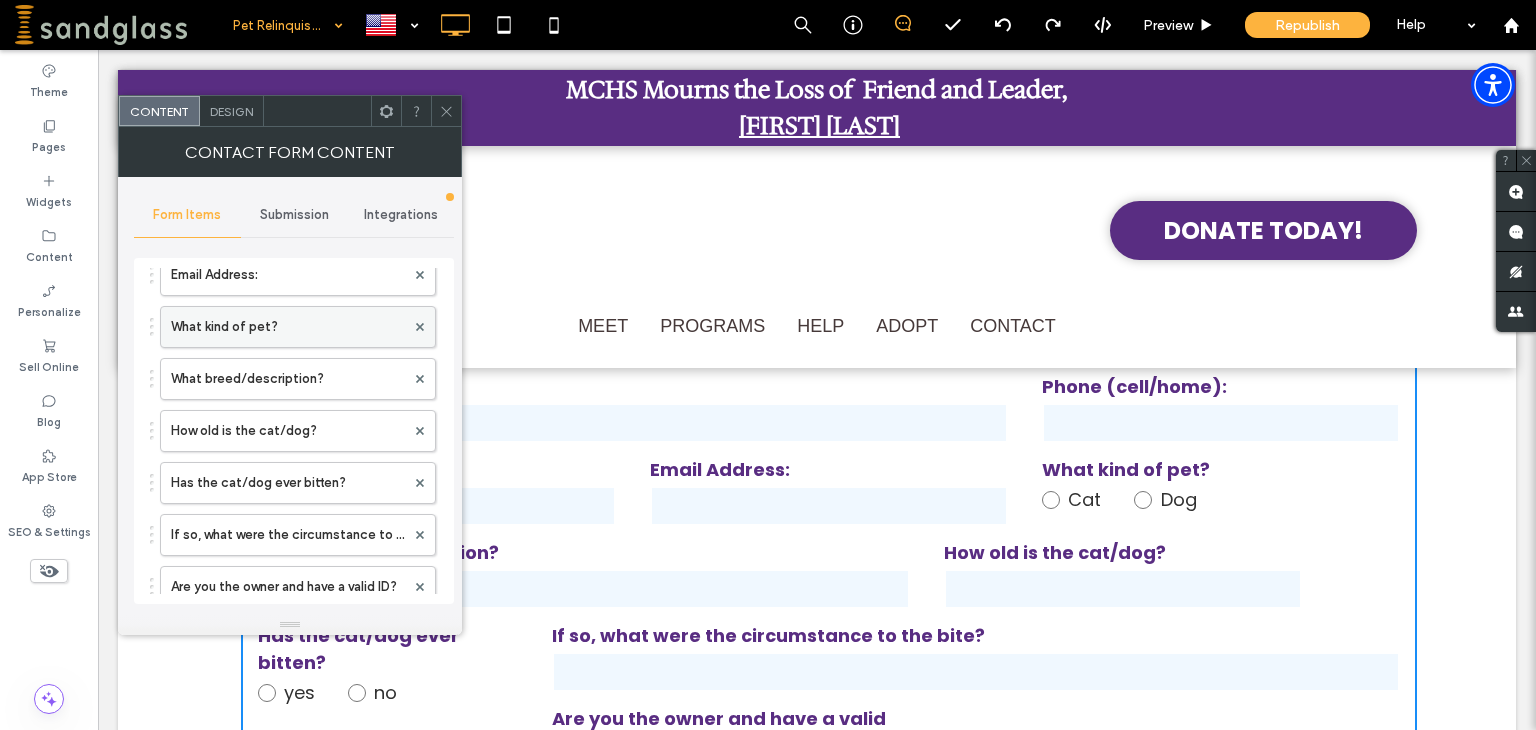 click on "What kind of pet?" at bounding box center [288, 327] 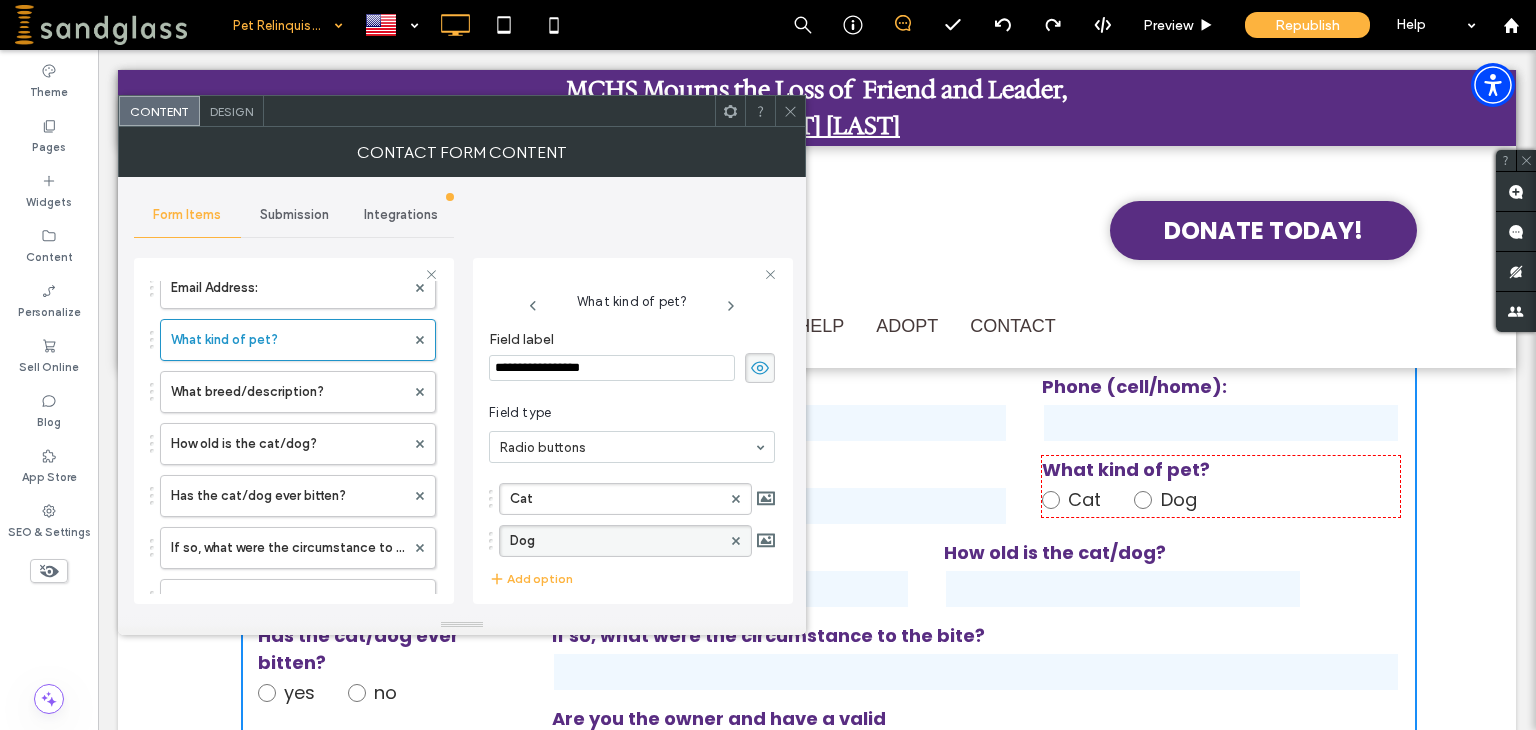 click at bounding box center [736, 541] 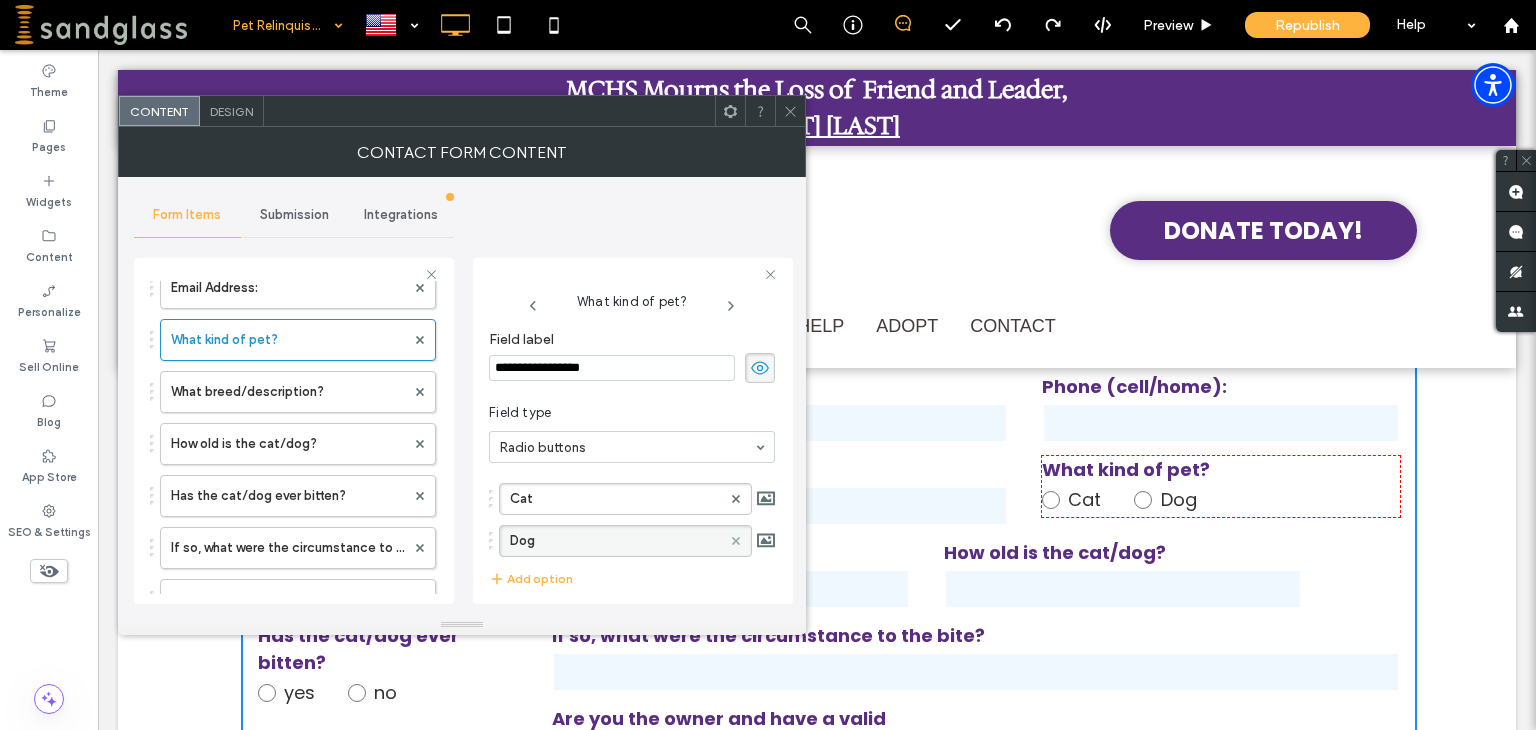 click 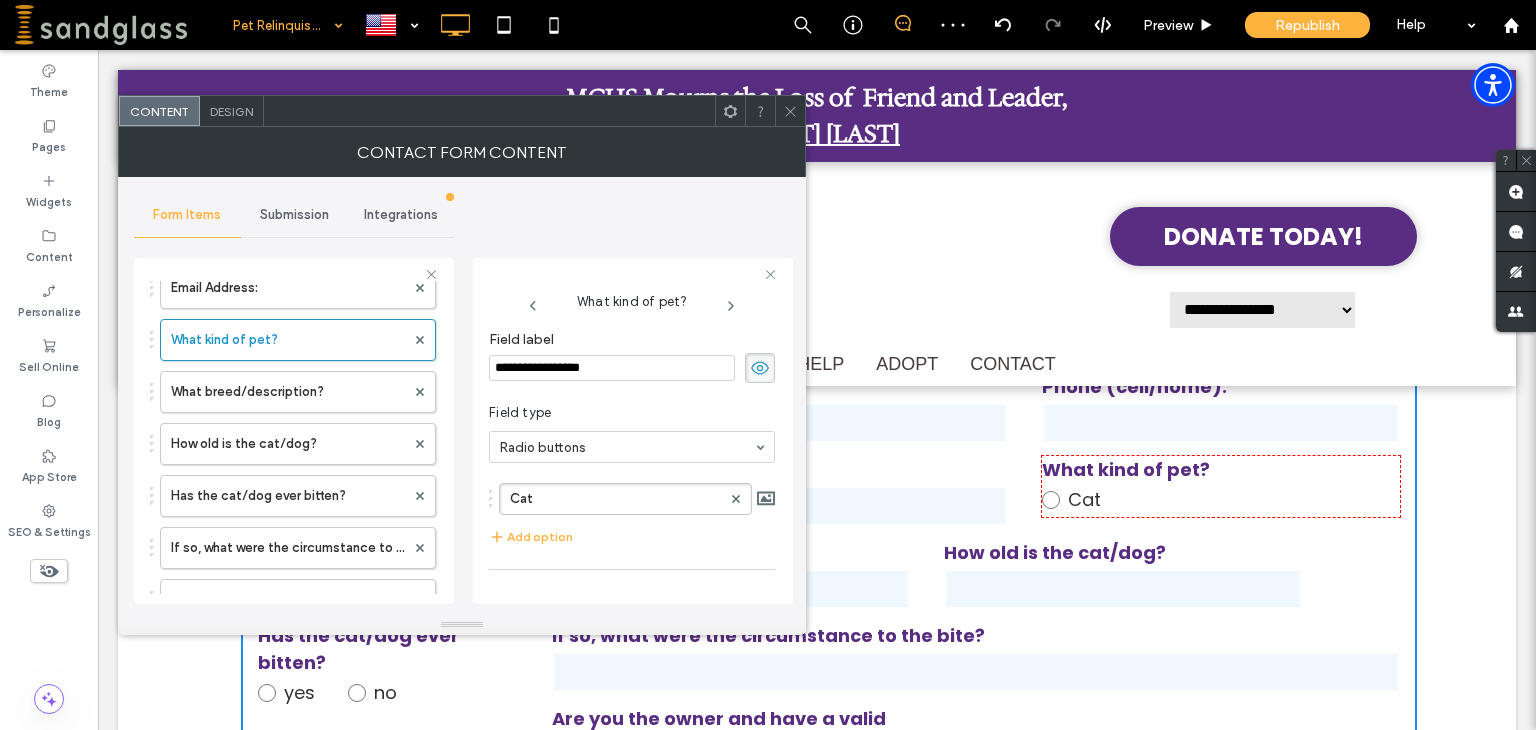 click 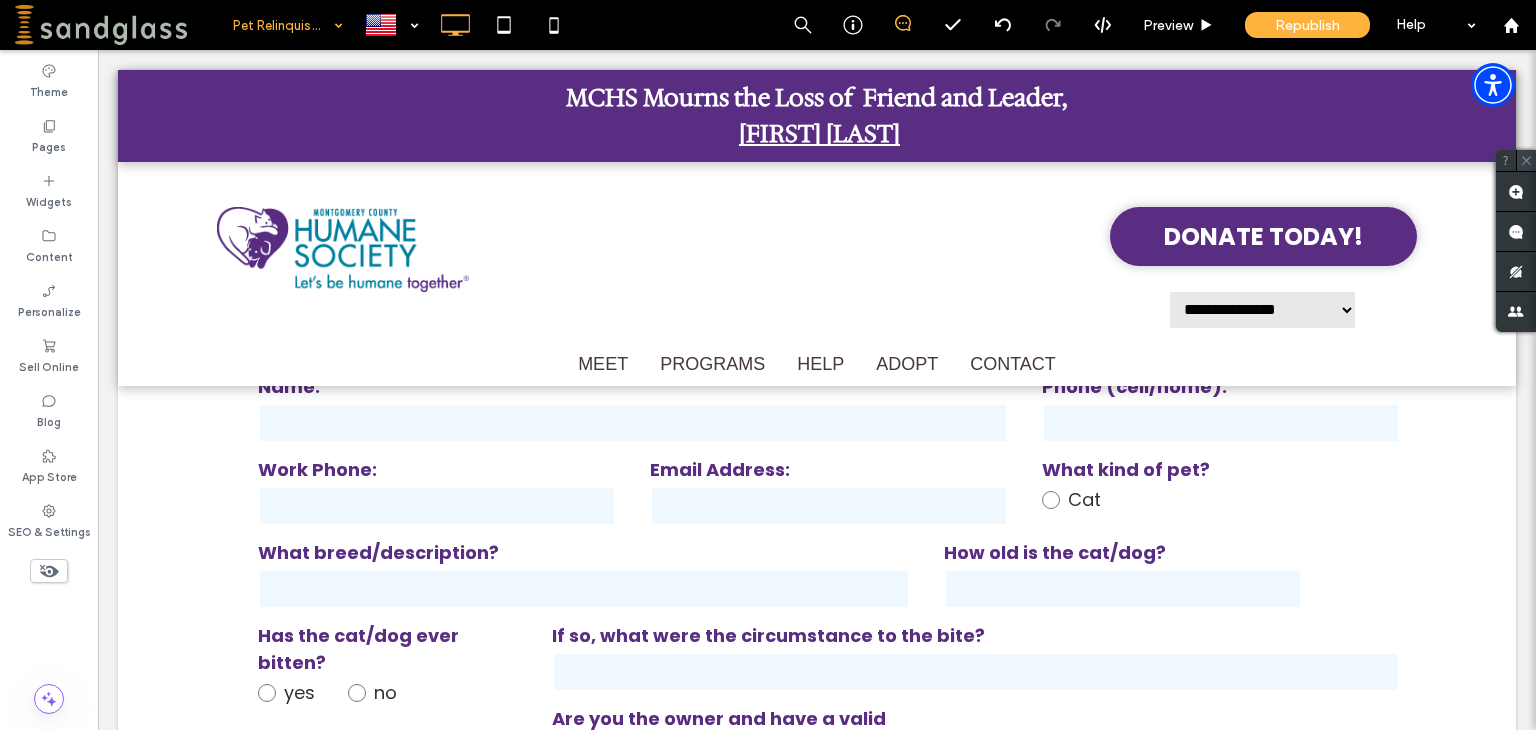 click 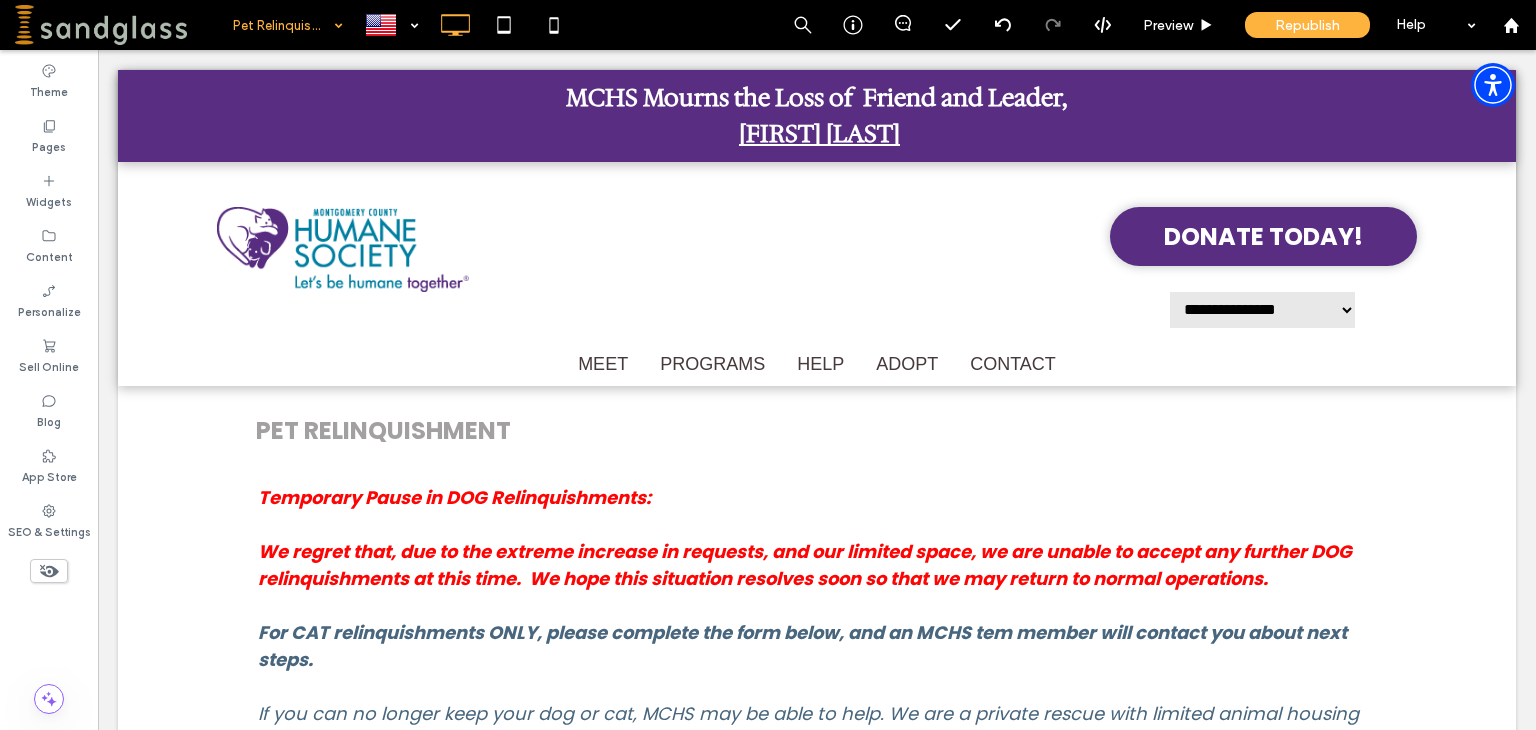 scroll, scrollTop: 28, scrollLeft: 0, axis: vertical 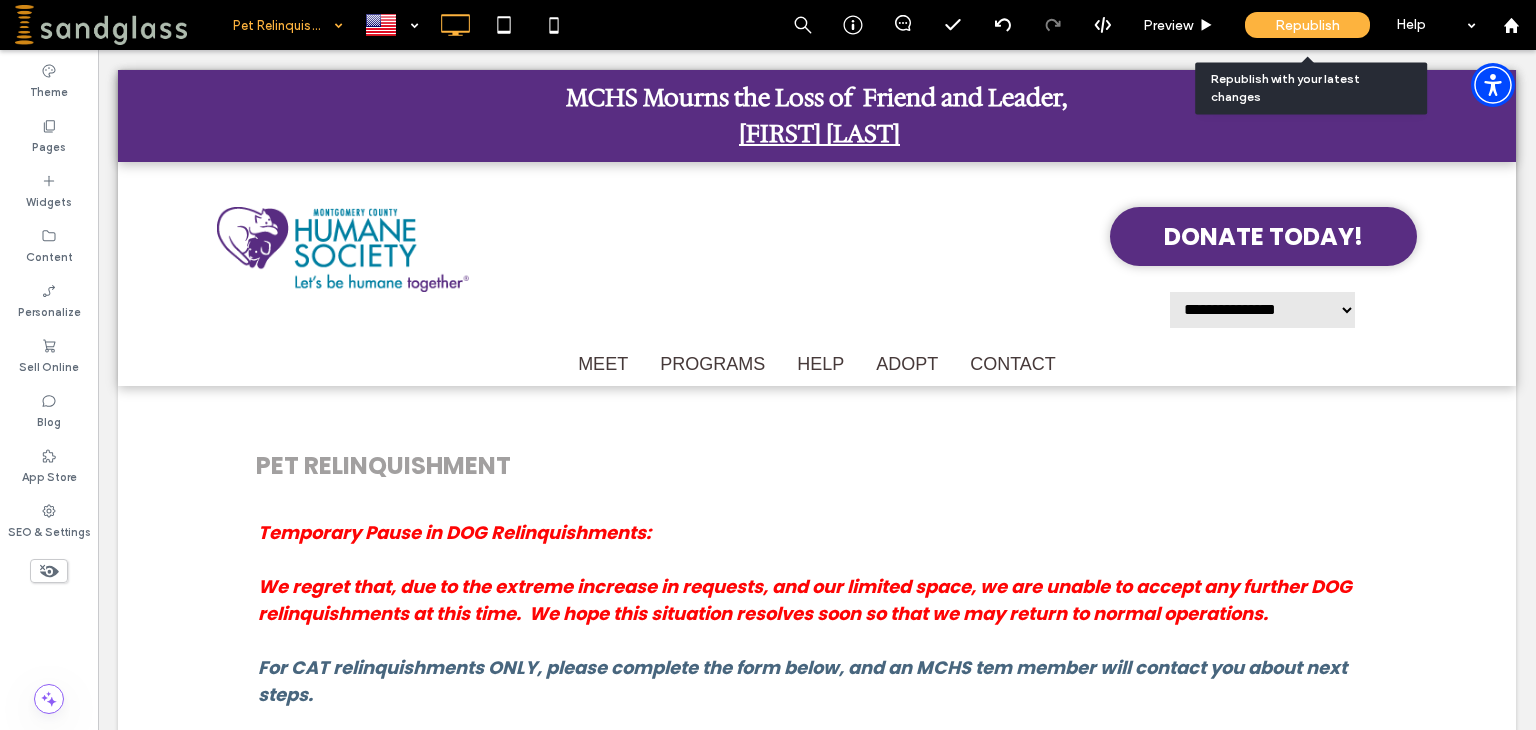 click on "Republish" at bounding box center [1307, 25] 